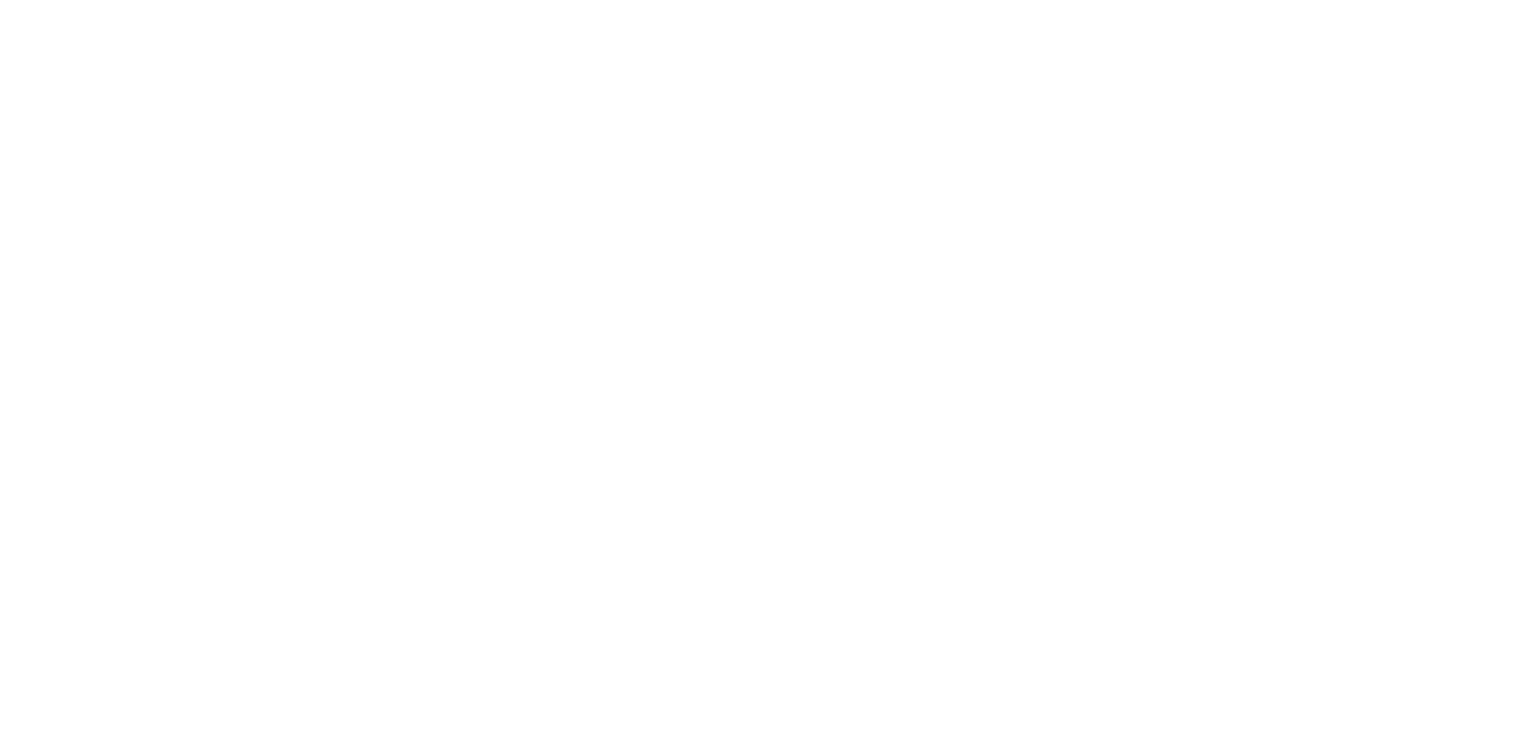 scroll, scrollTop: 0, scrollLeft: 0, axis: both 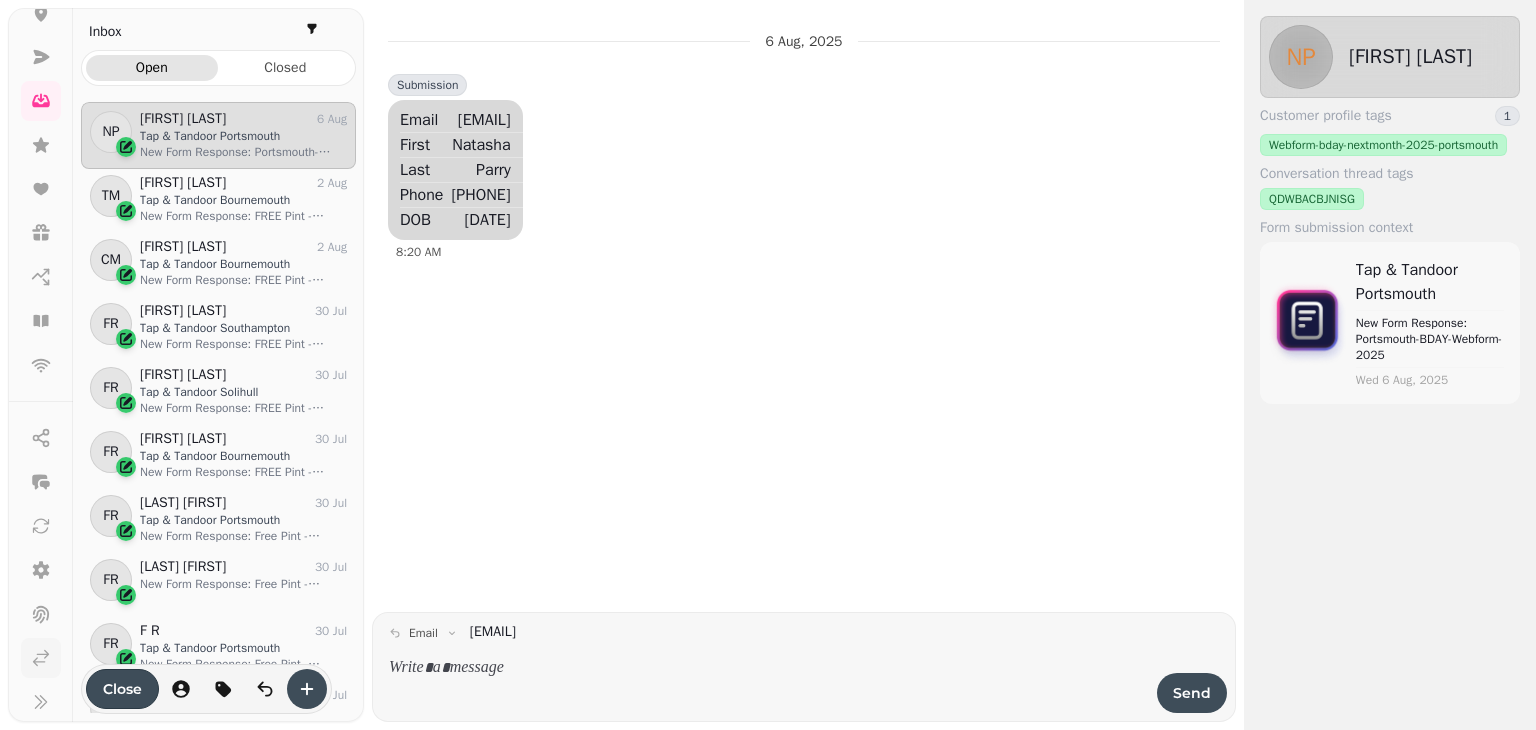 click 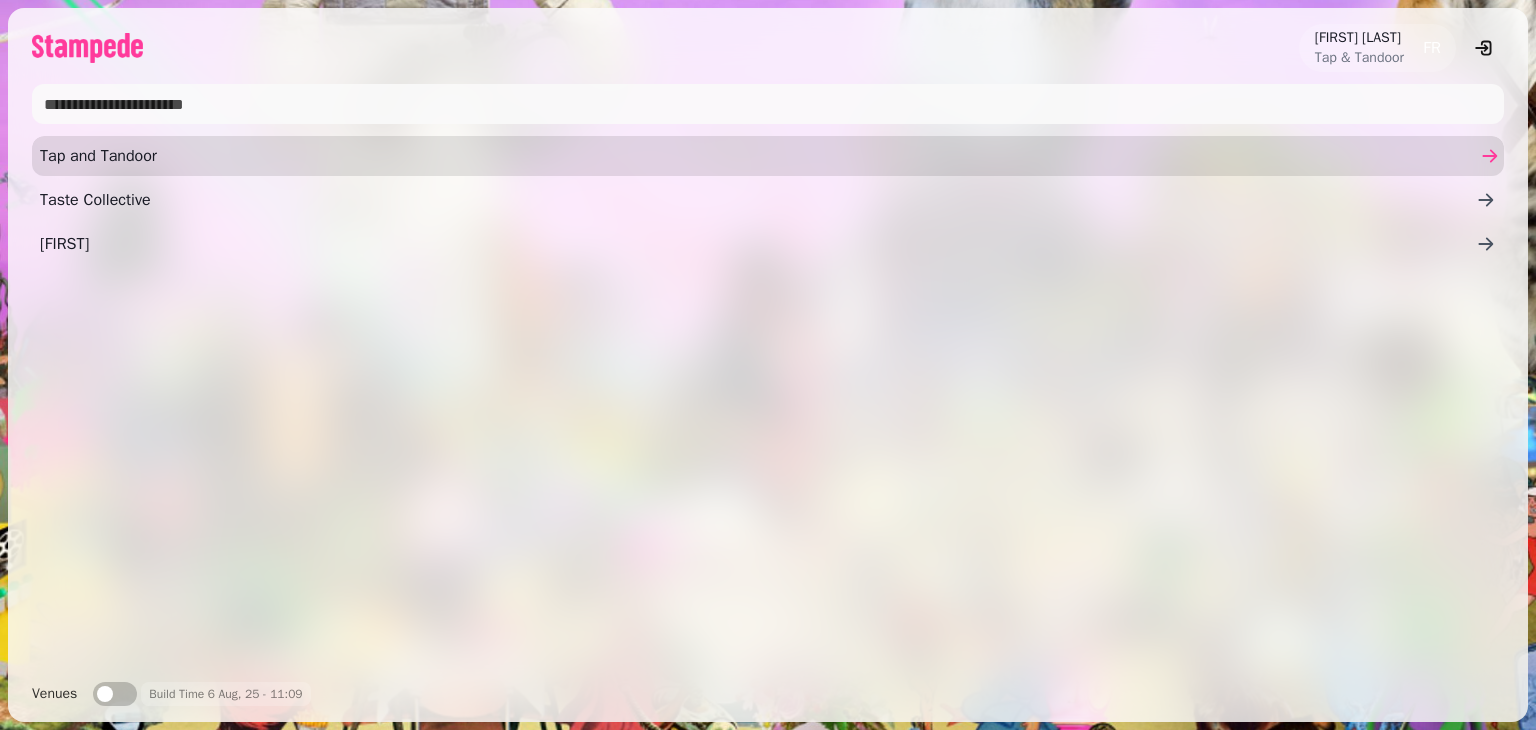 click on "Tap and Tandoor" at bounding box center [758, 156] 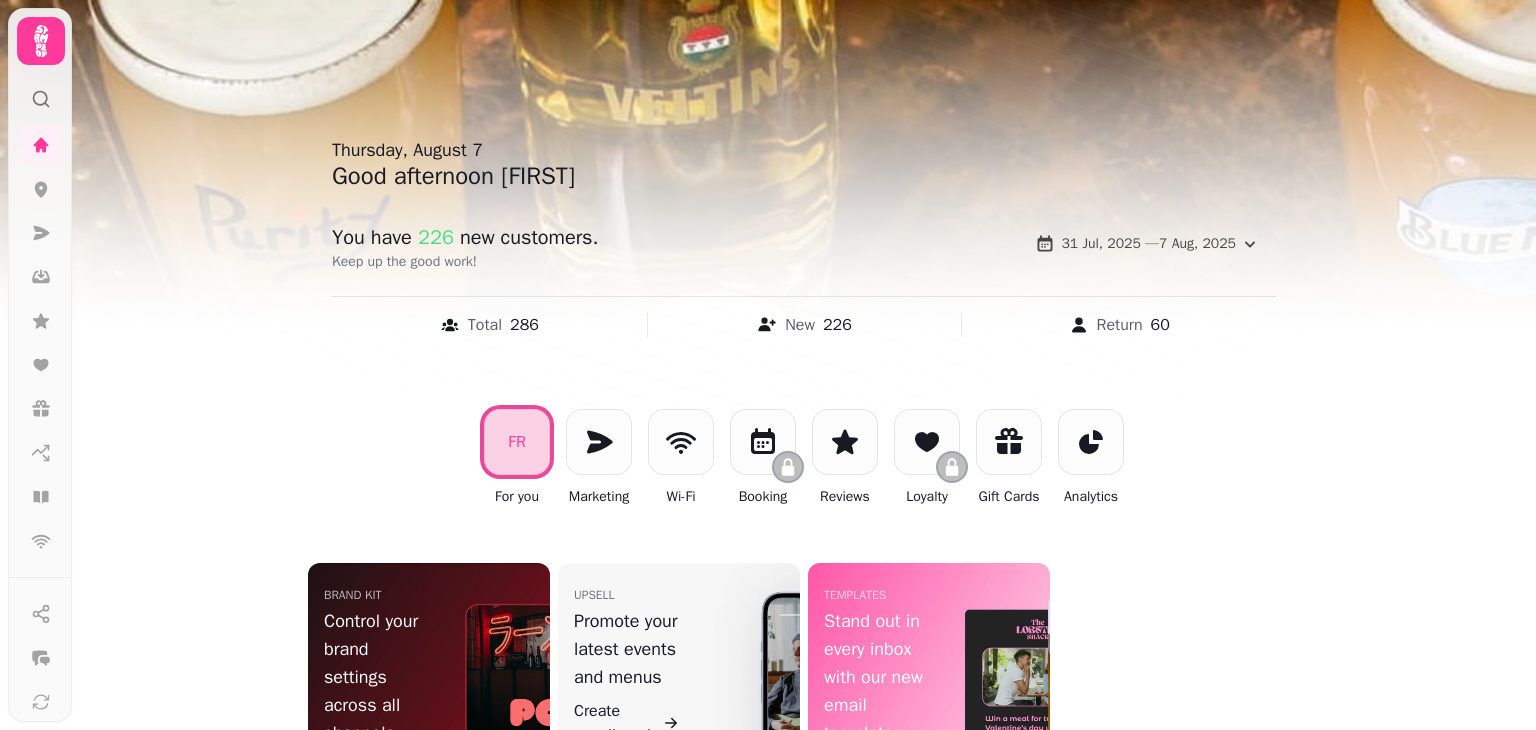 drag, startPoint x: 1535, startPoint y: 445, endPoint x: 1535, endPoint y: 639, distance: 194 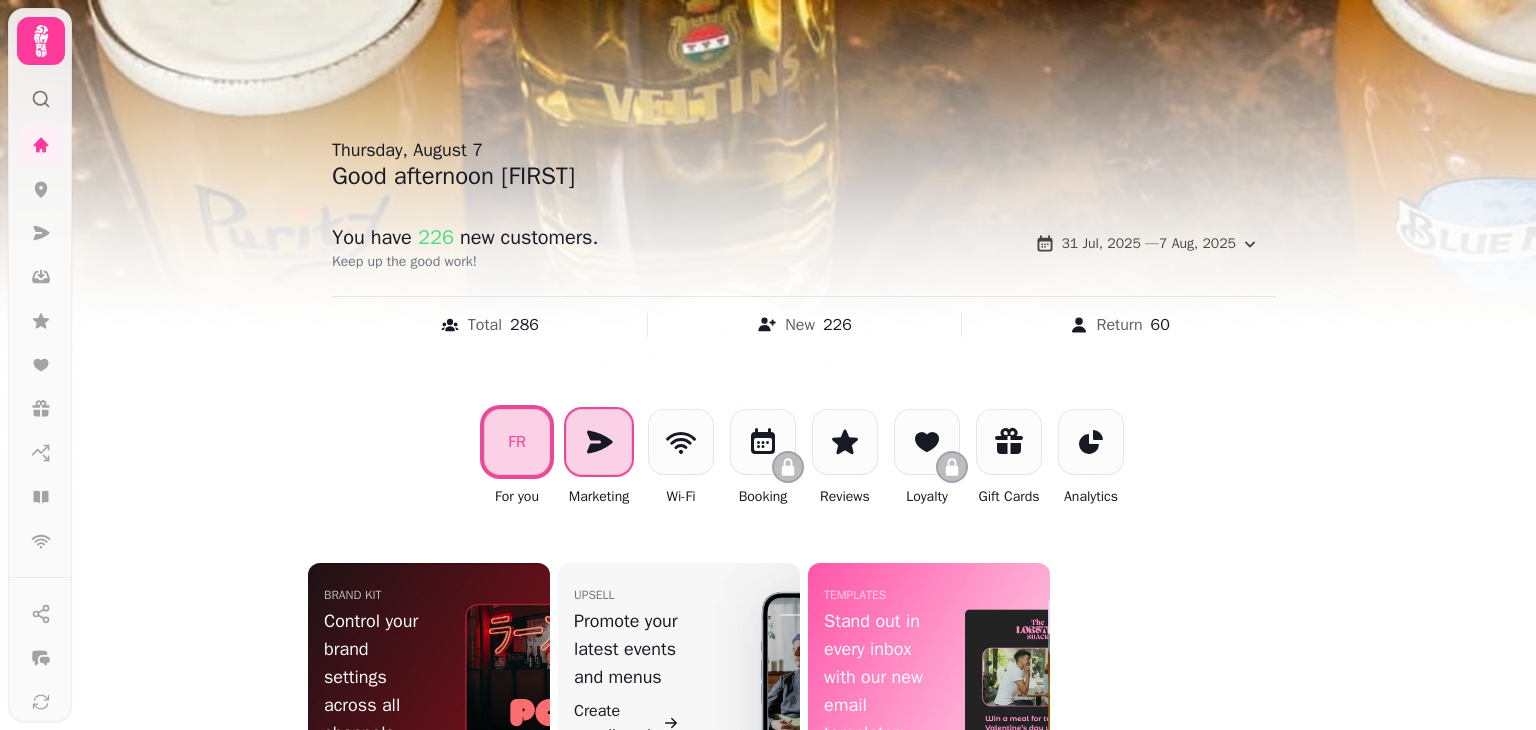 click 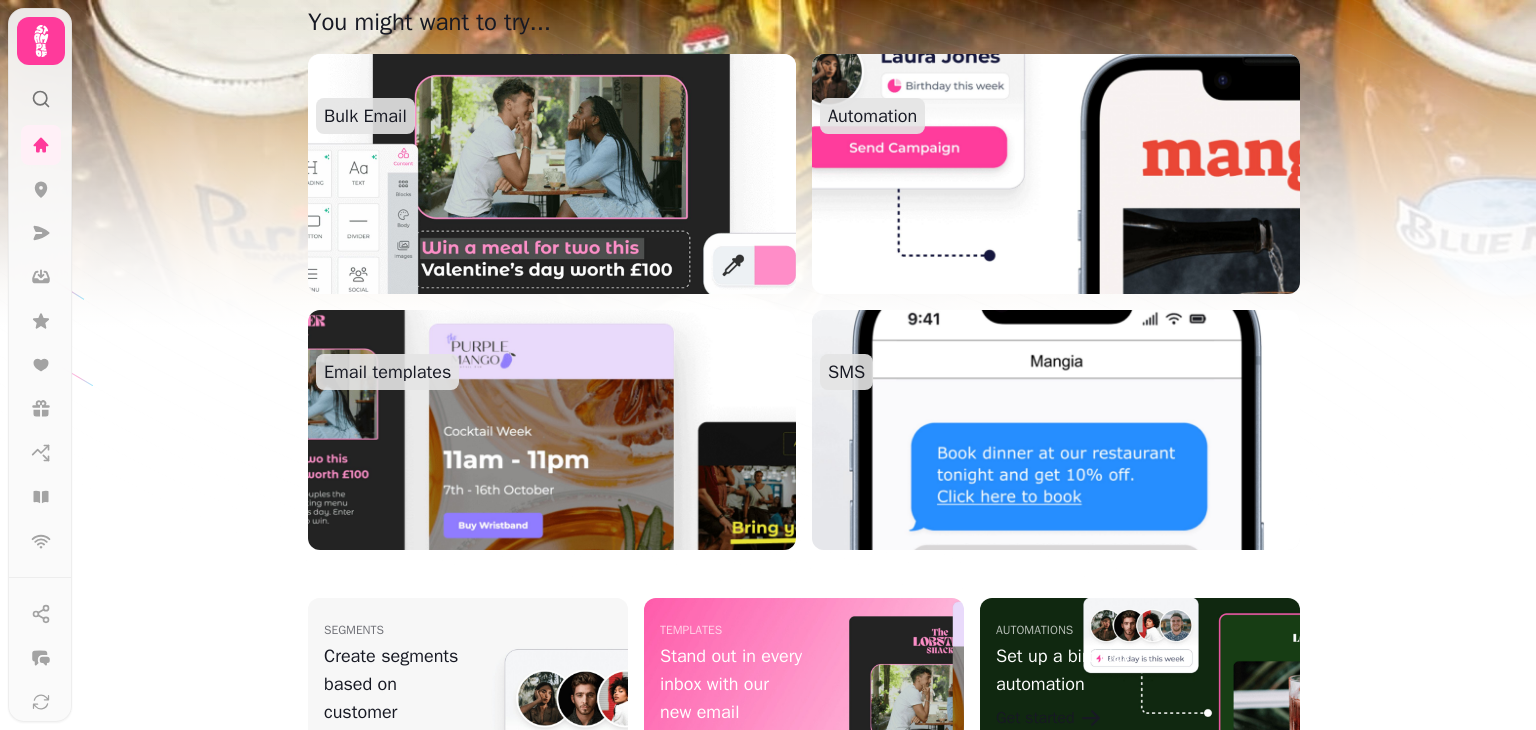 click at bounding box center [552, 174] 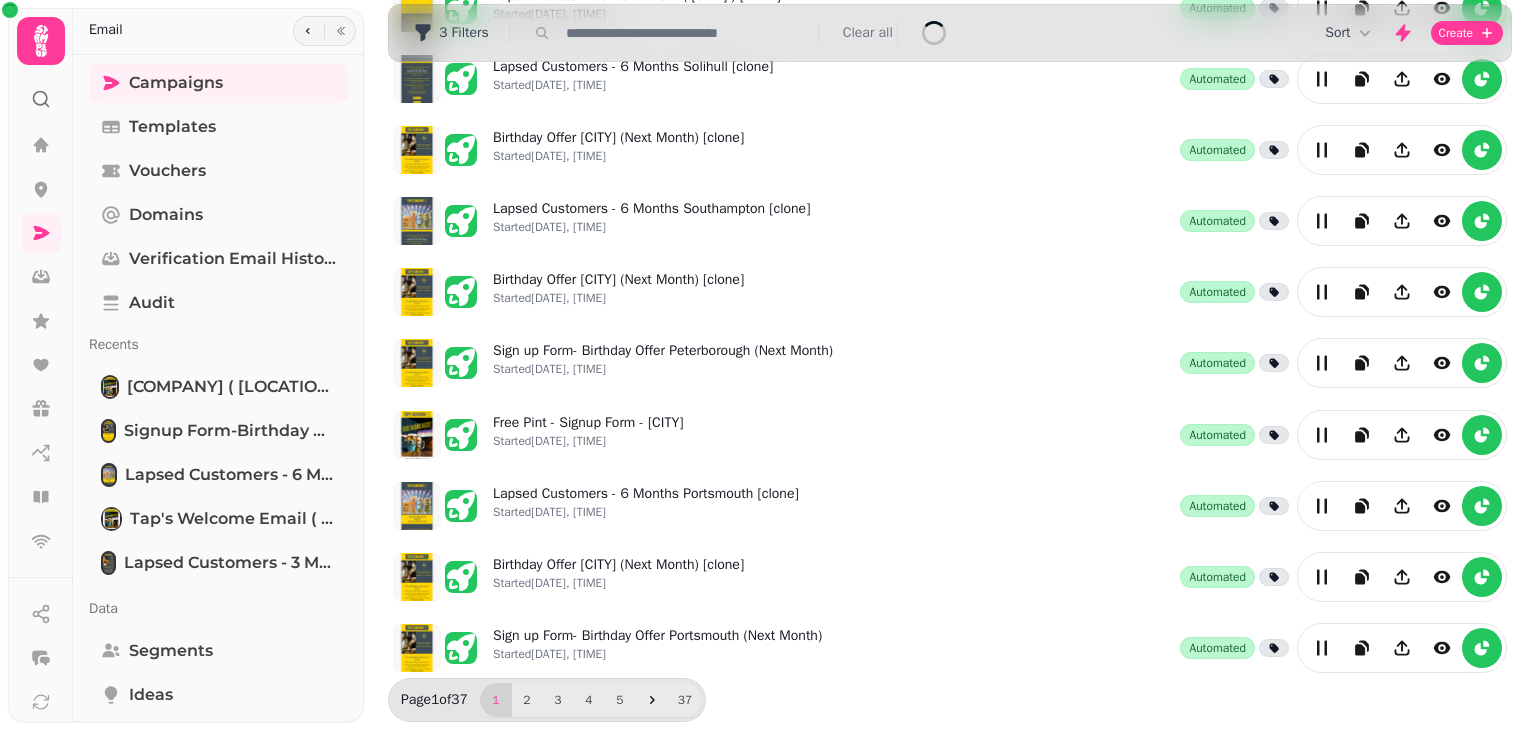 scroll, scrollTop: 491, scrollLeft: 0, axis: vertical 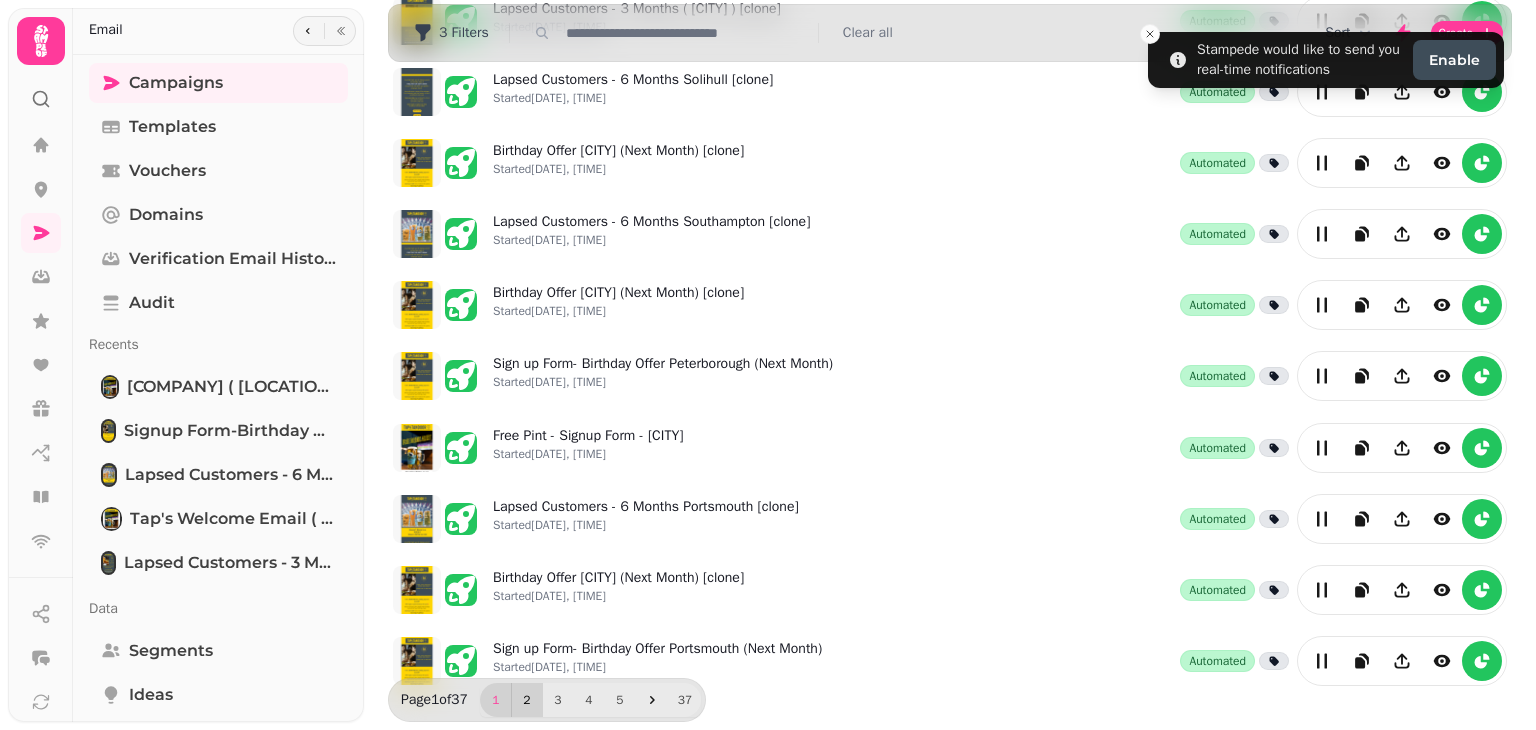 click on "2" at bounding box center [527, 700] 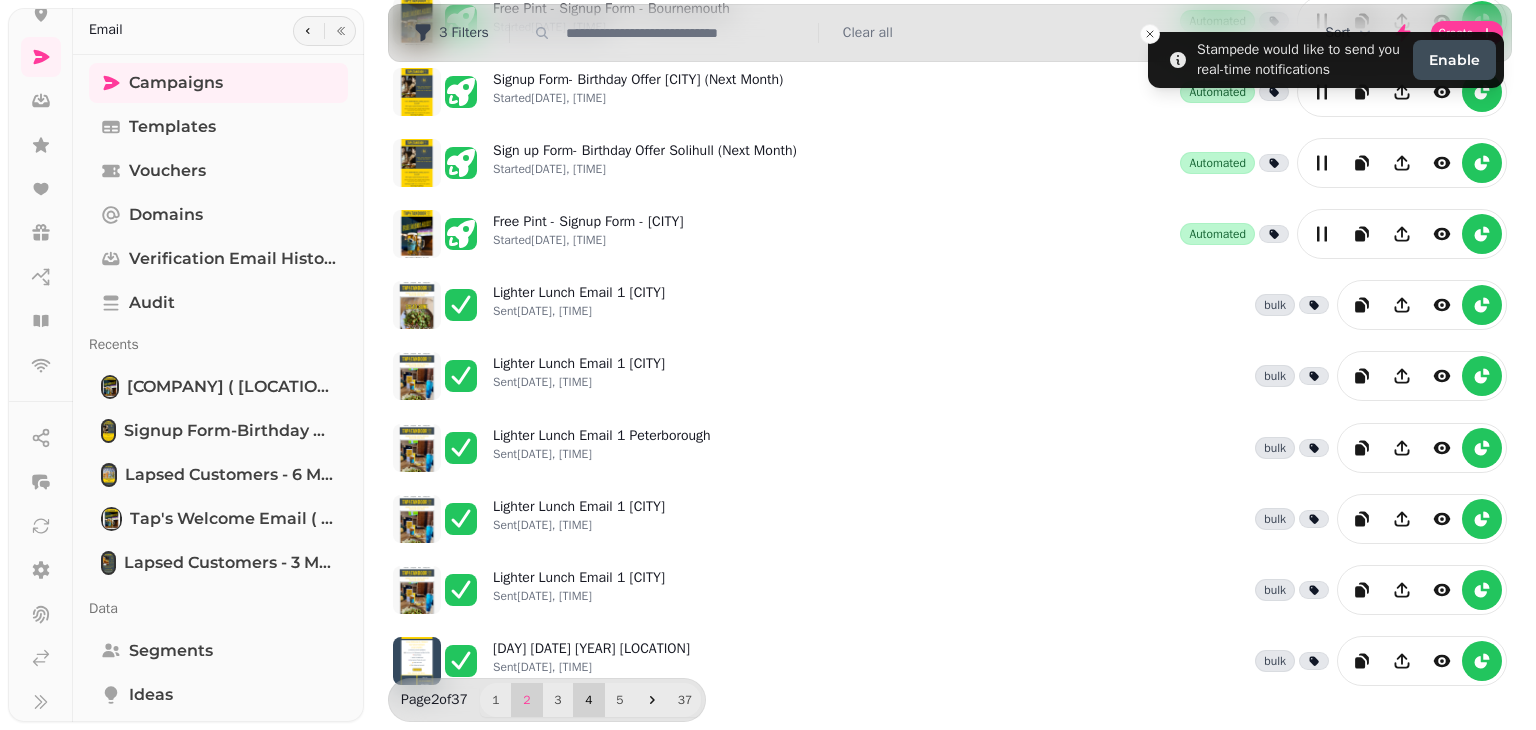 scroll, scrollTop: 184, scrollLeft: 0, axis: vertical 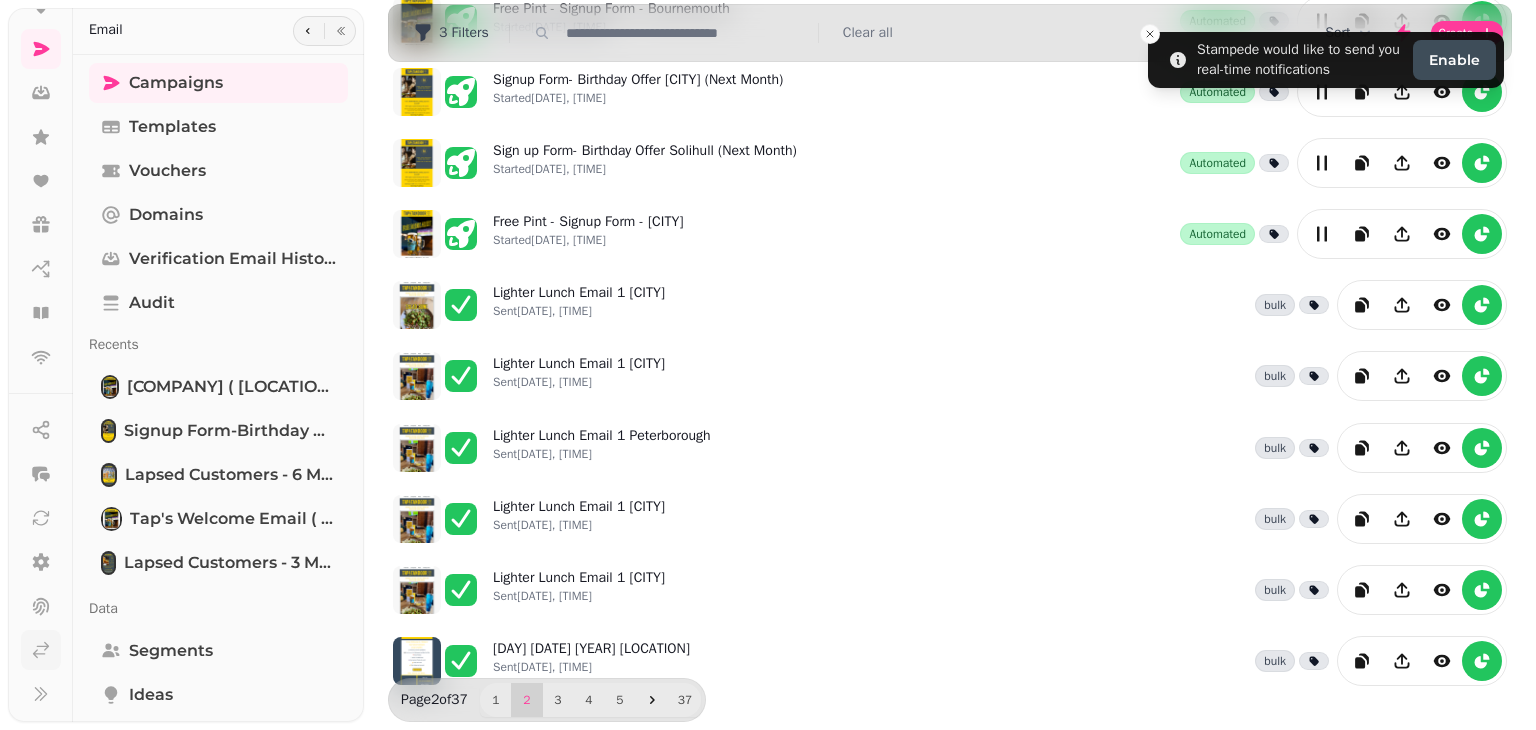 click at bounding box center [41, 650] 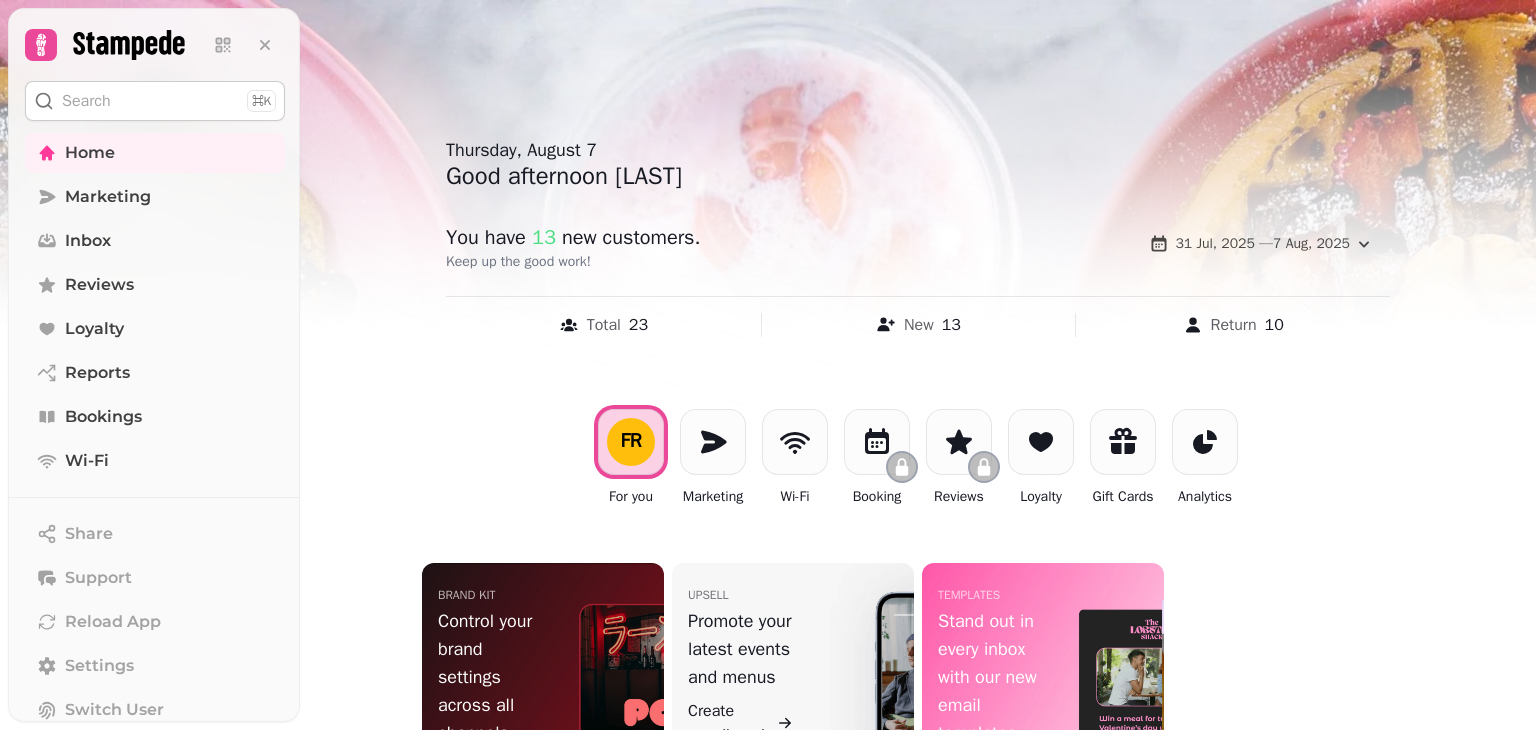 scroll, scrollTop: 0, scrollLeft: 0, axis: both 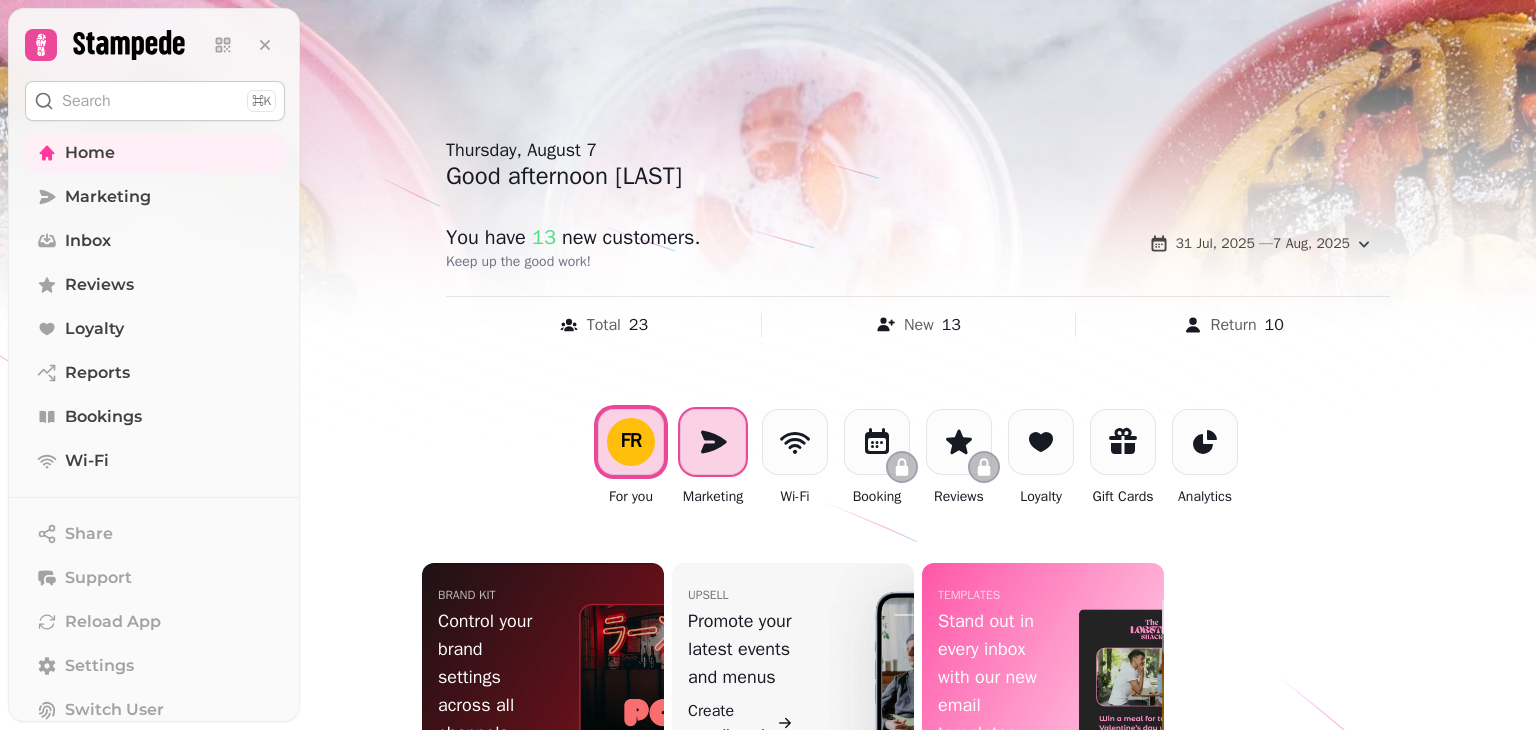 click at bounding box center [713, 442] 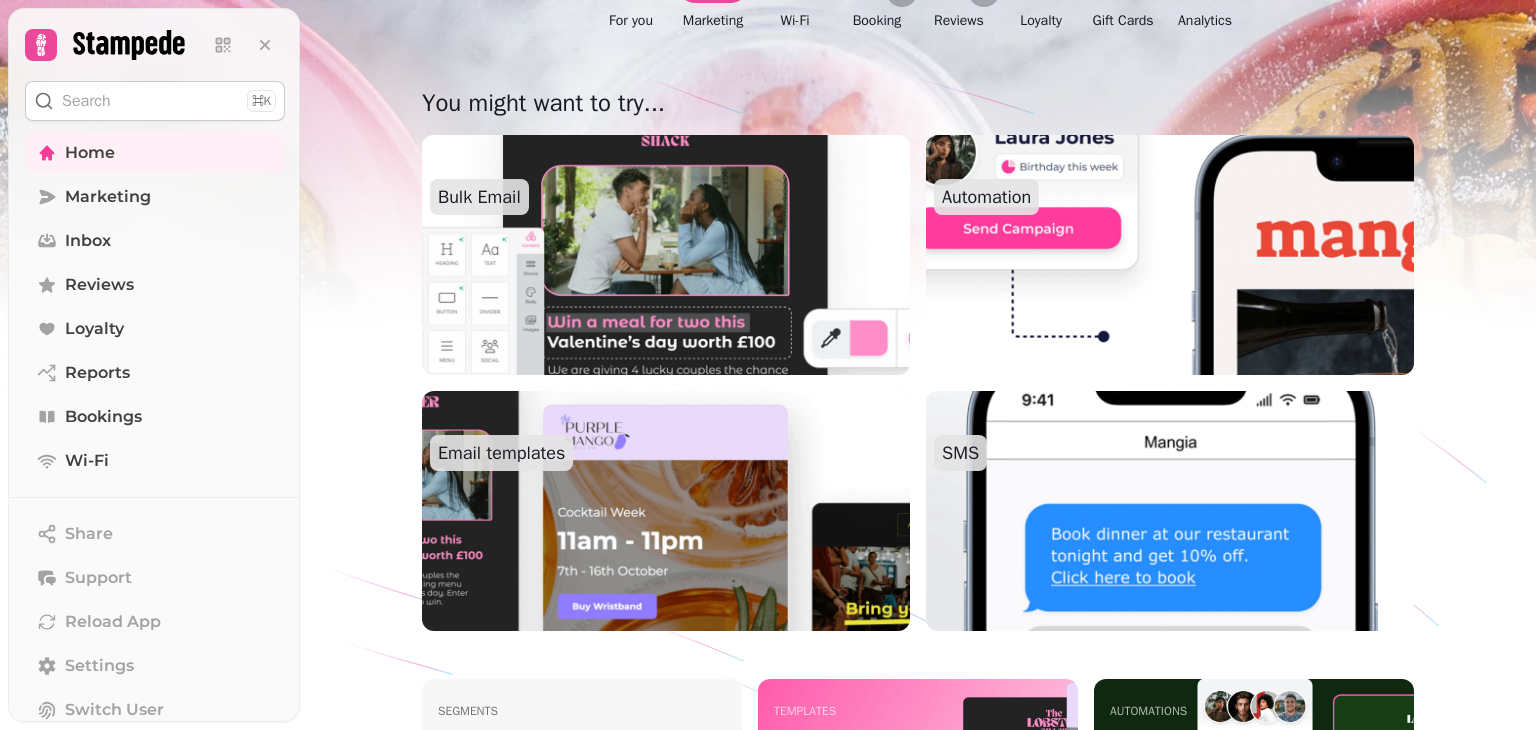 scroll, scrollTop: 499, scrollLeft: 0, axis: vertical 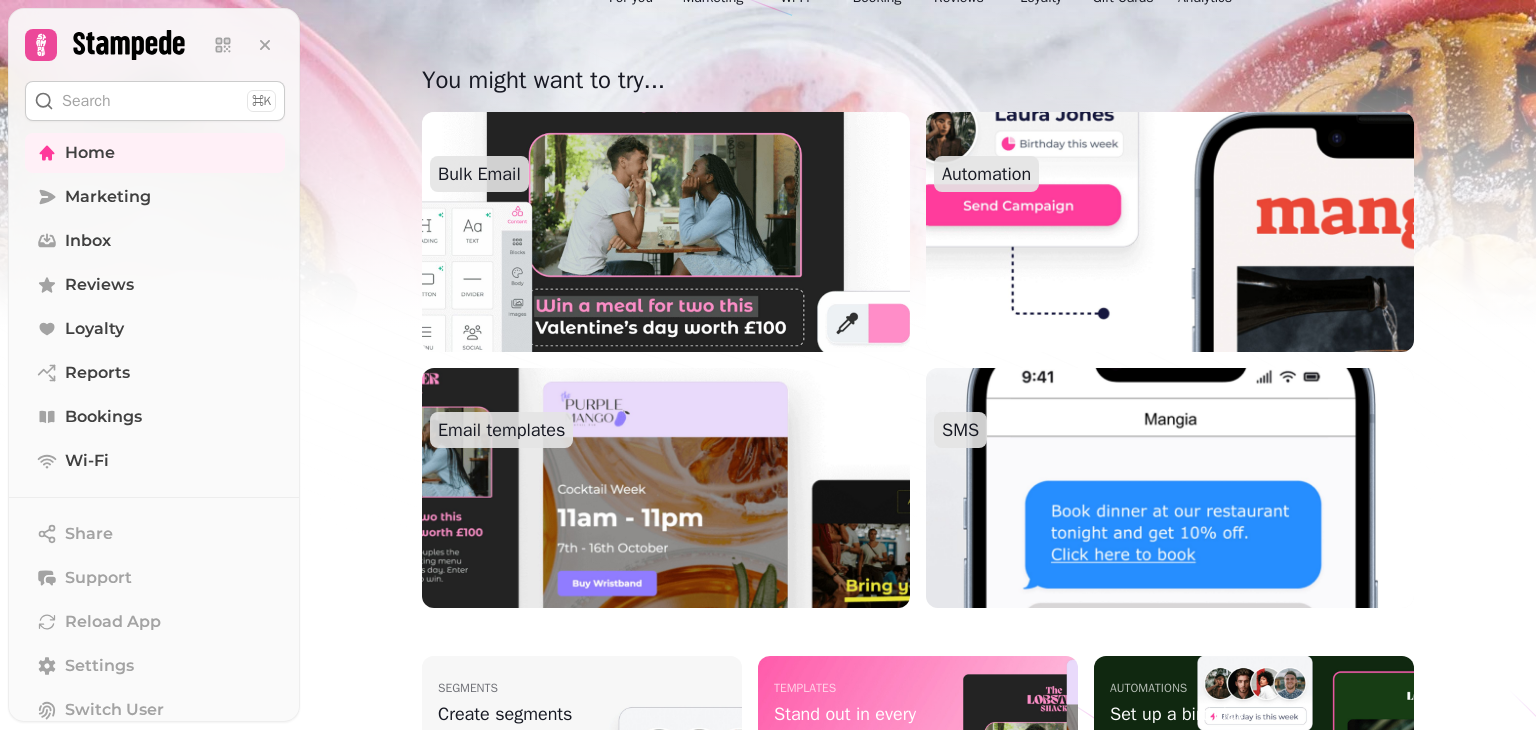 click at bounding box center (666, 232) 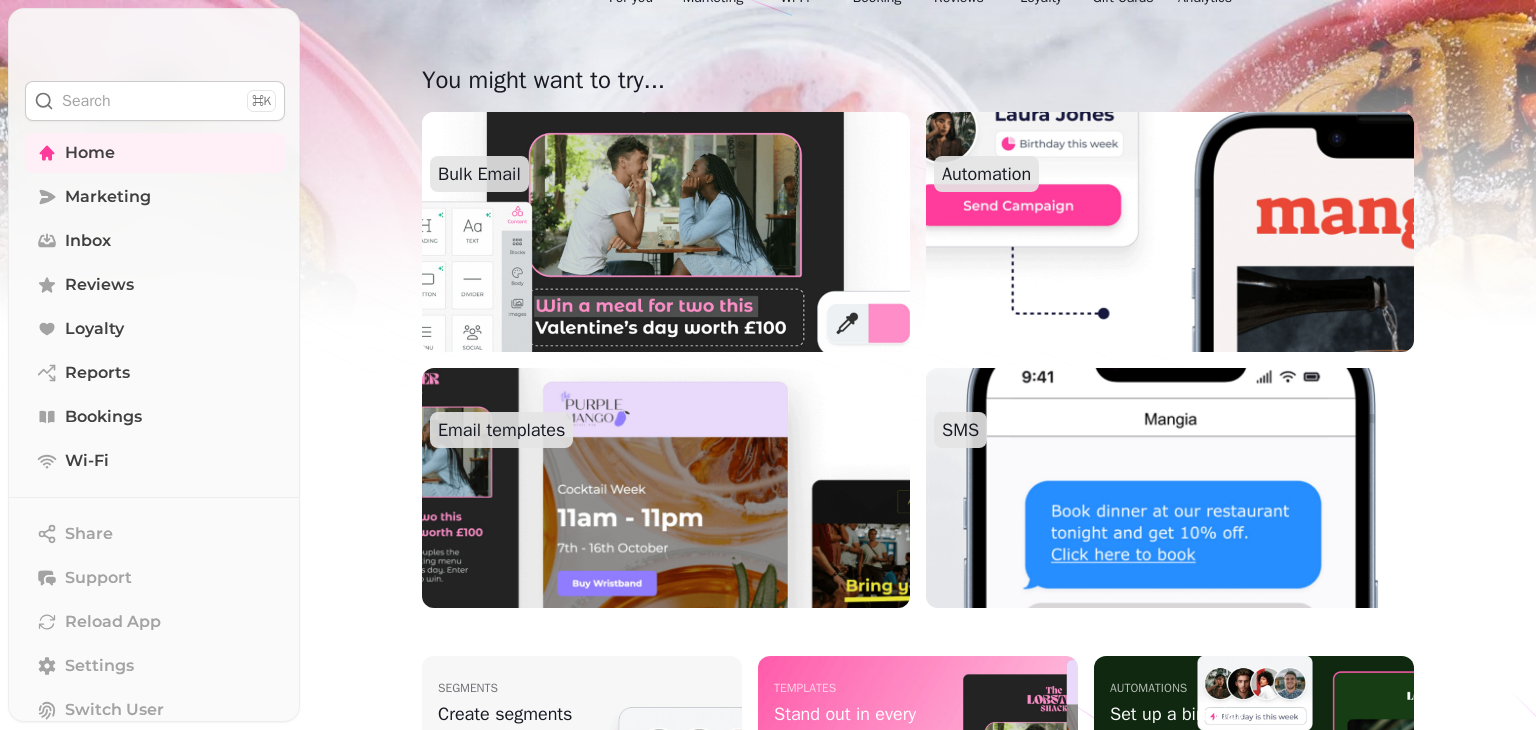 scroll, scrollTop: 0, scrollLeft: 0, axis: both 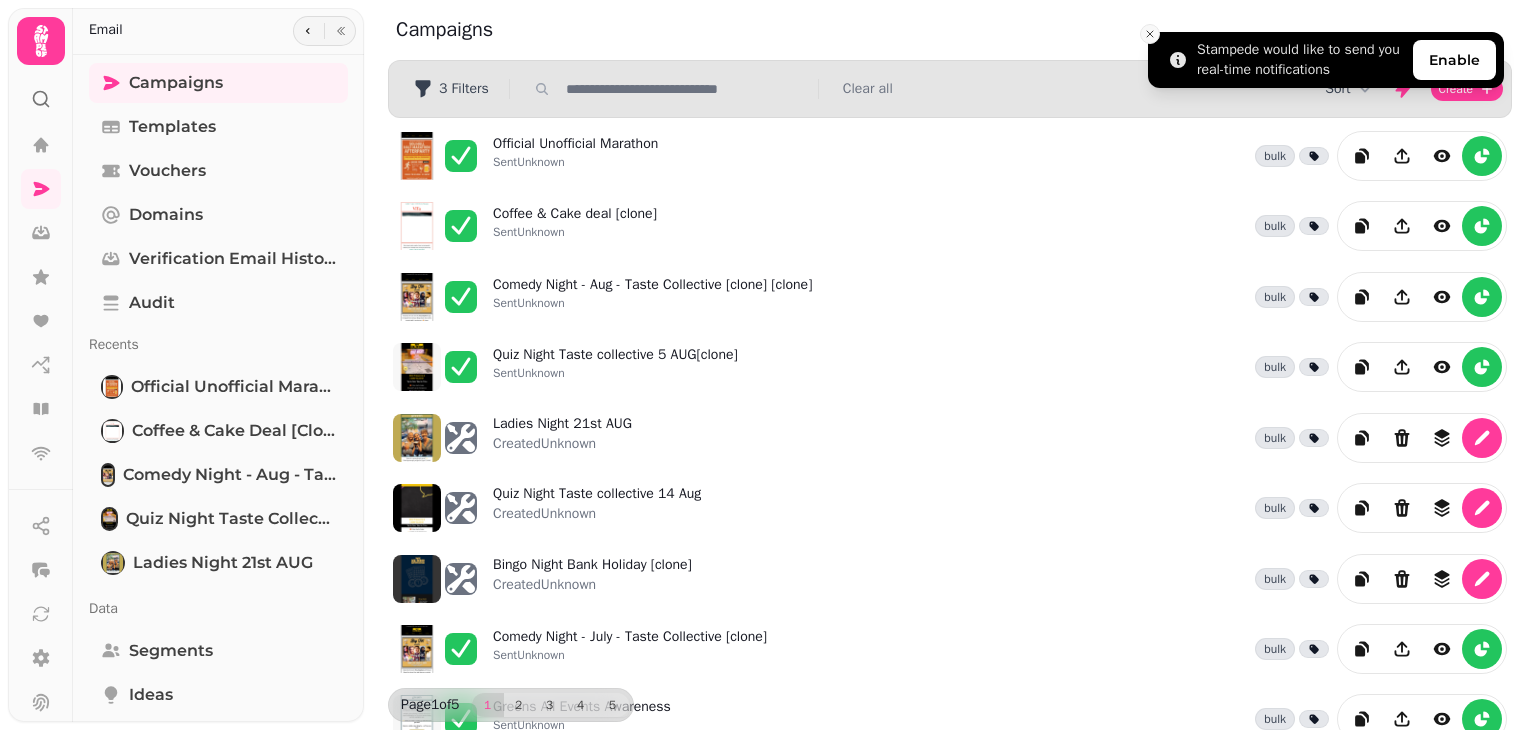 click 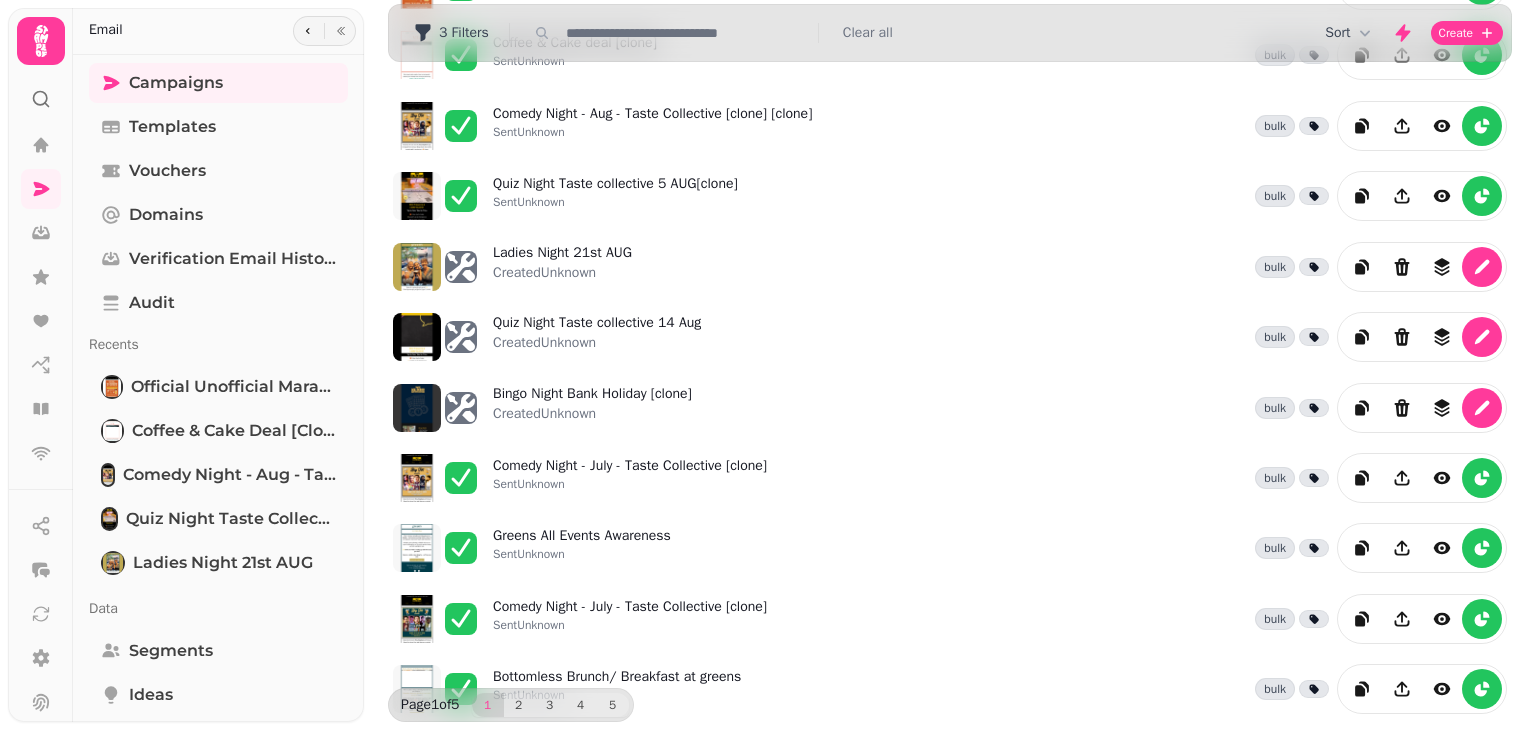 scroll, scrollTop: 204, scrollLeft: 0, axis: vertical 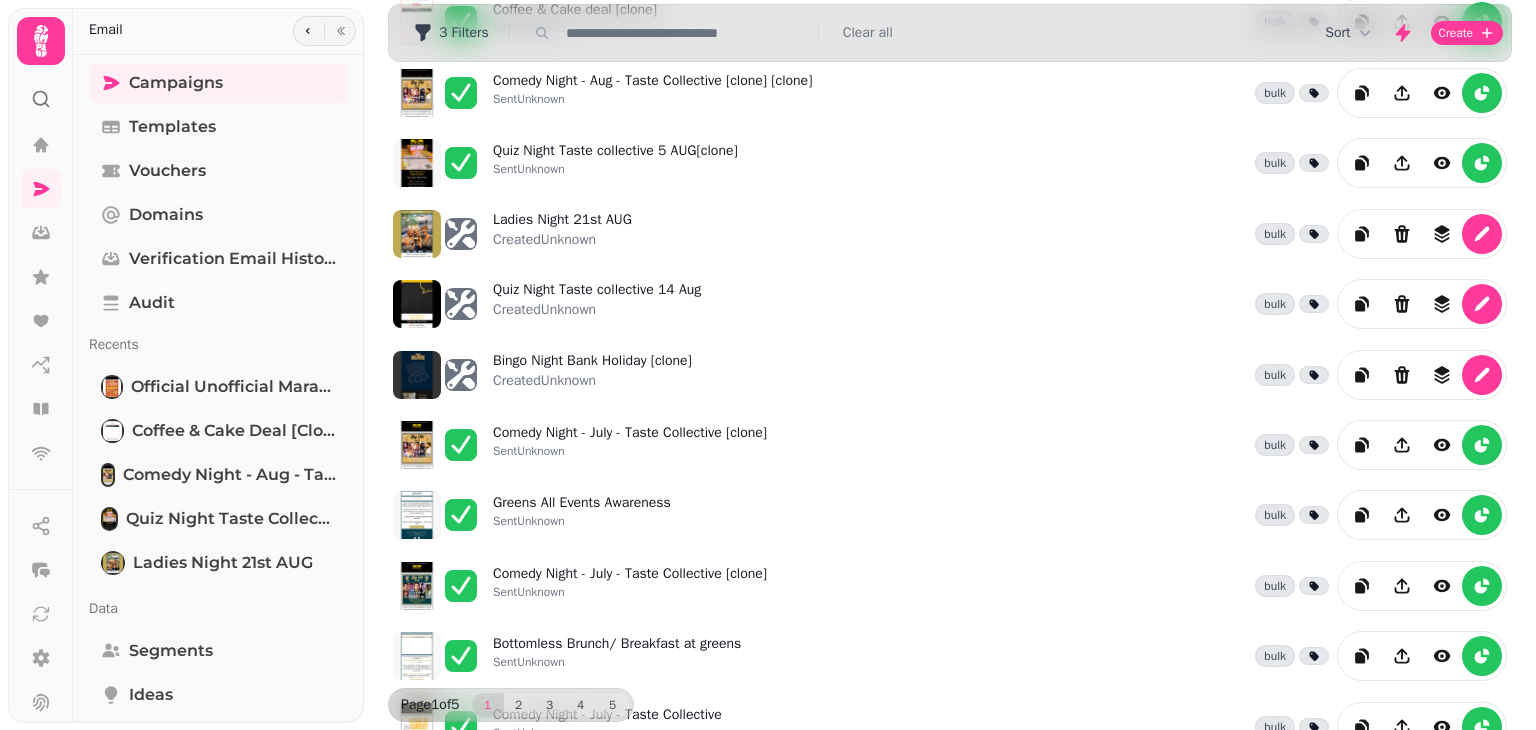 click on "3 Filters Clear all" at bounding box center (950, 33) 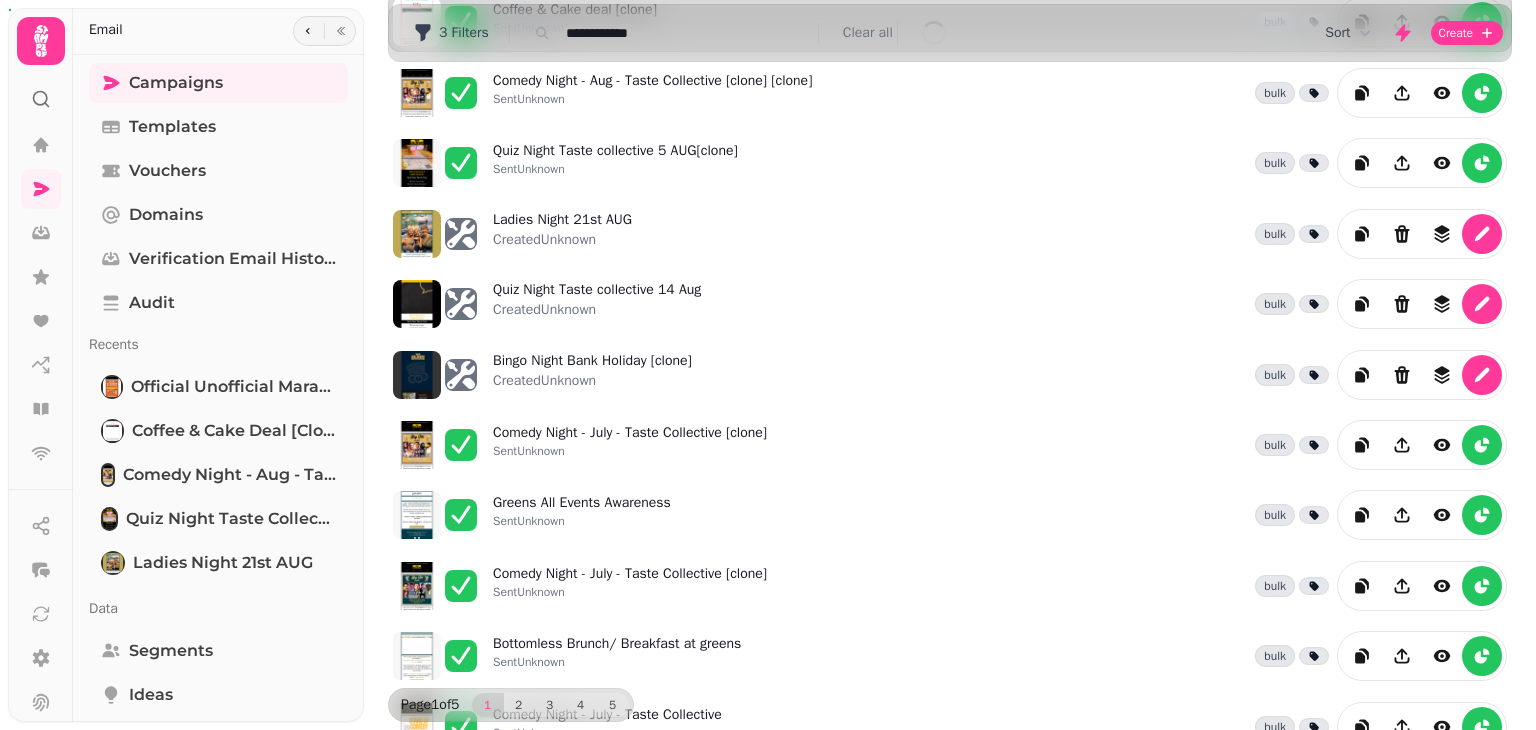 scroll, scrollTop: 0, scrollLeft: 0, axis: both 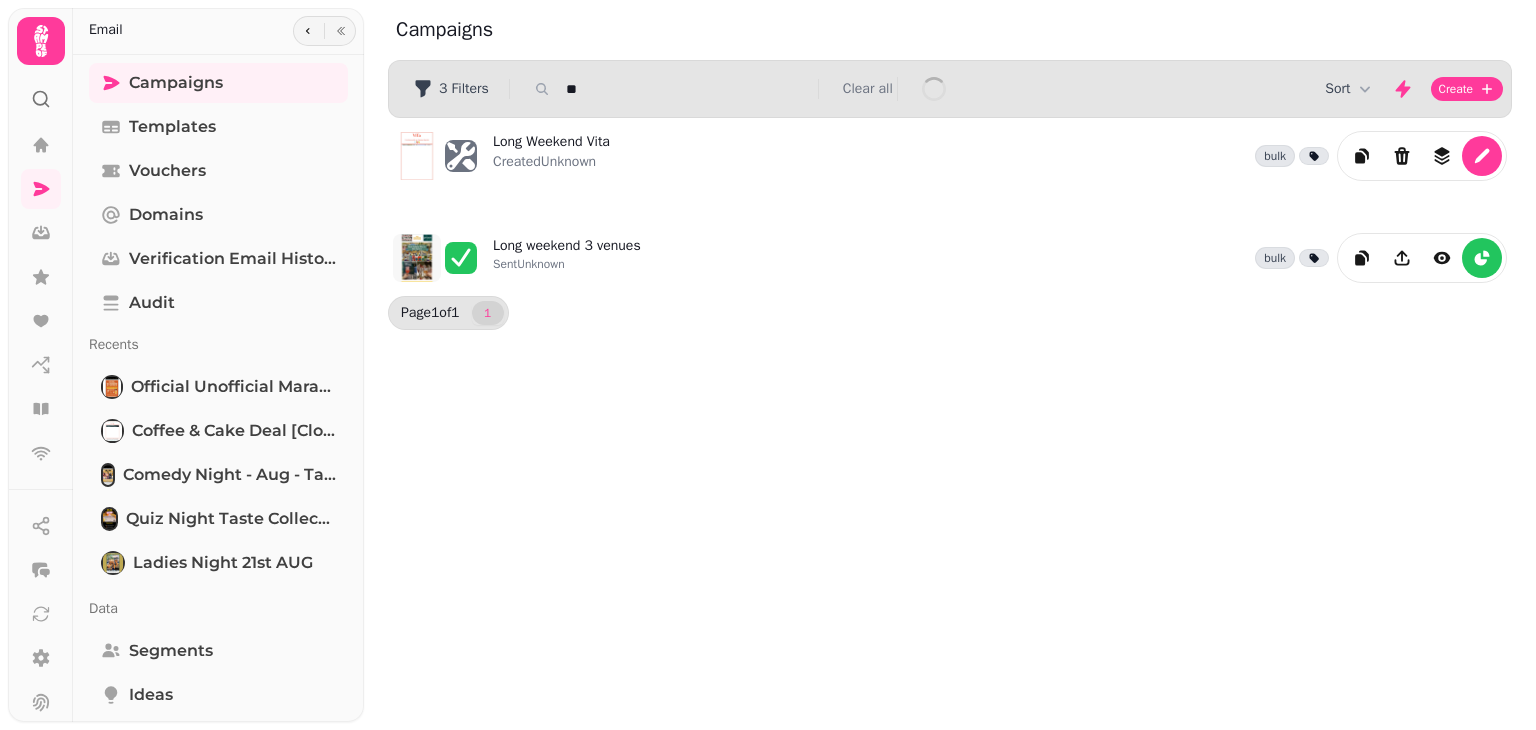 type on "*" 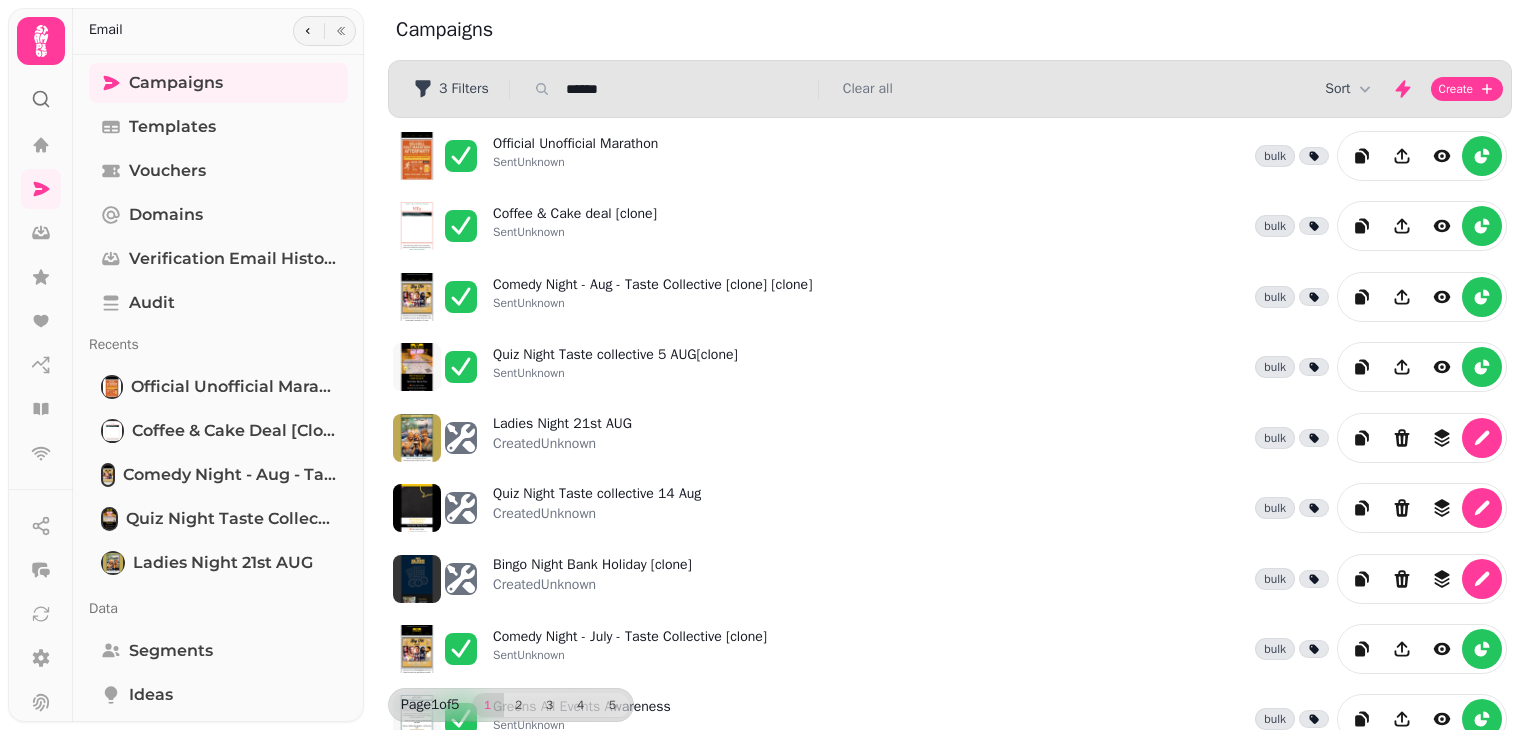 type on "******" 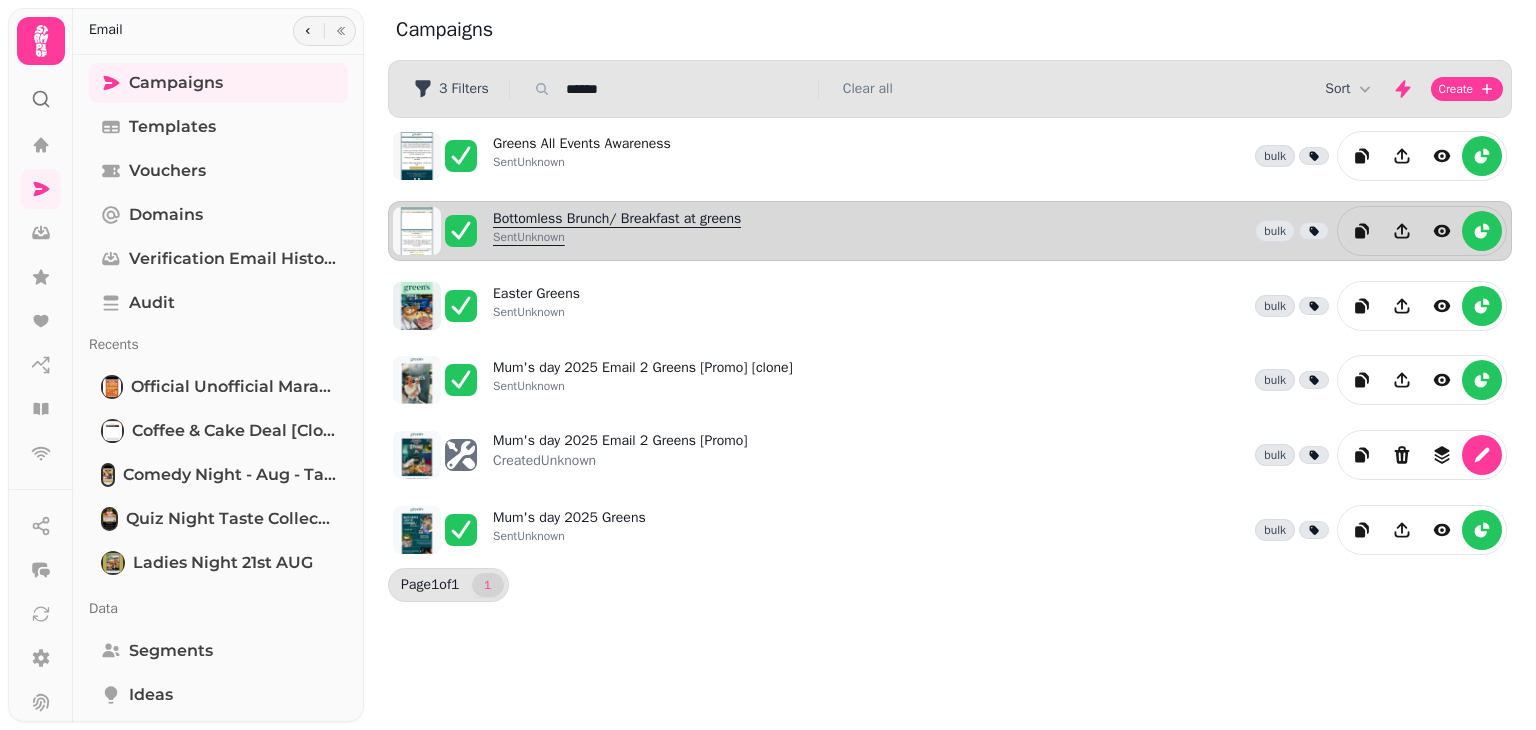 click on "Bottomless Brunch/ Breakfast at greens Sent  Unknown" at bounding box center [617, 231] 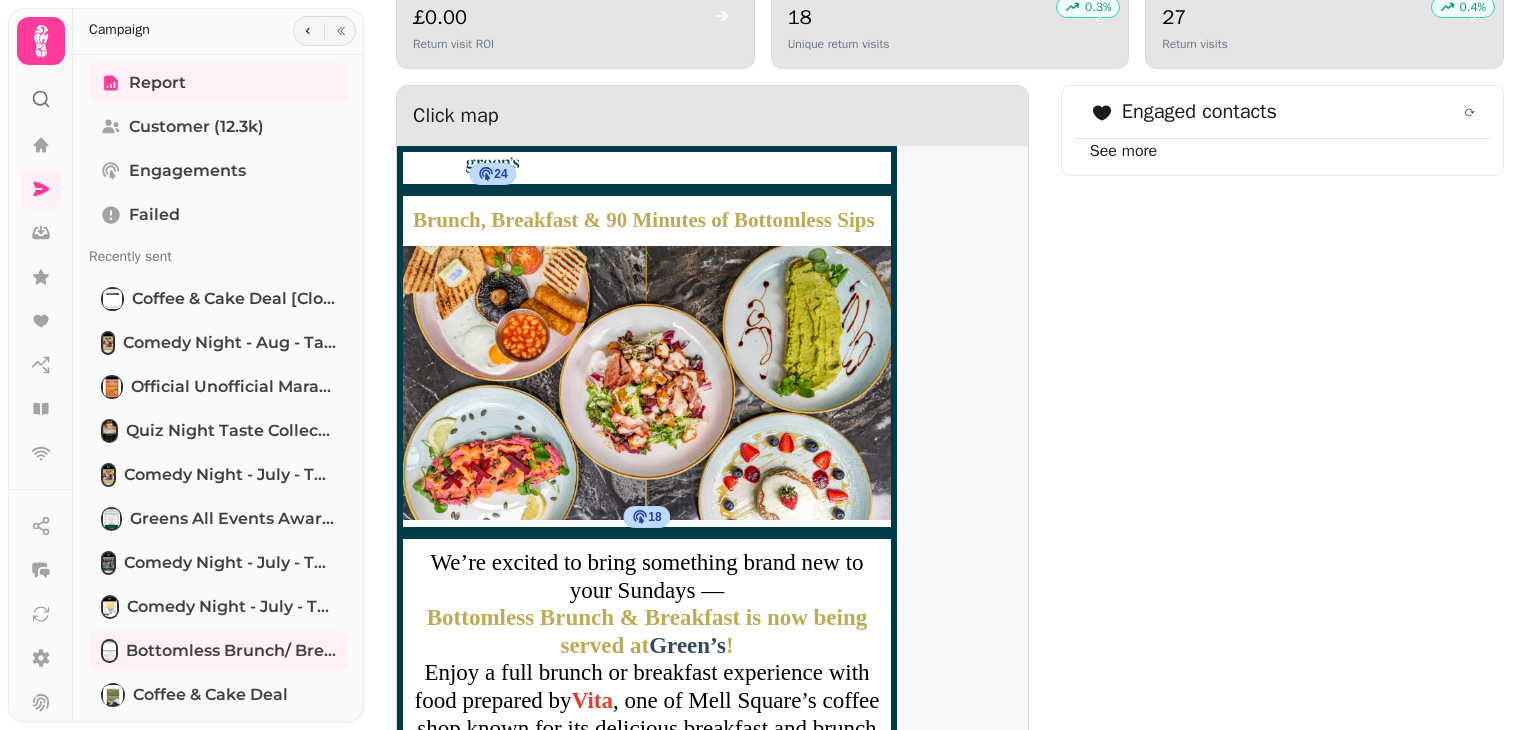 scroll, scrollTop: 0, scrollLeft: 0, axis: both 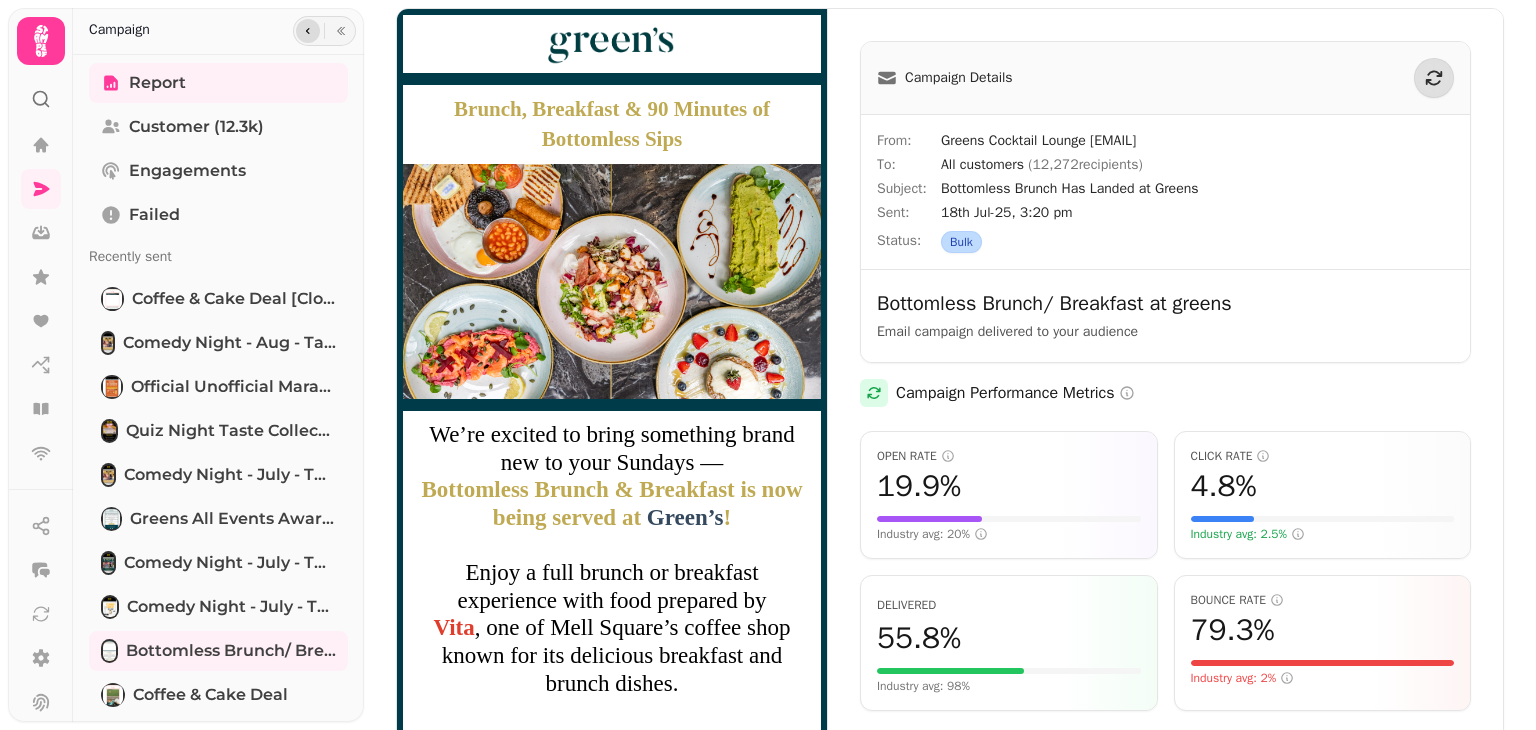 click at bounding box center (308, 31) 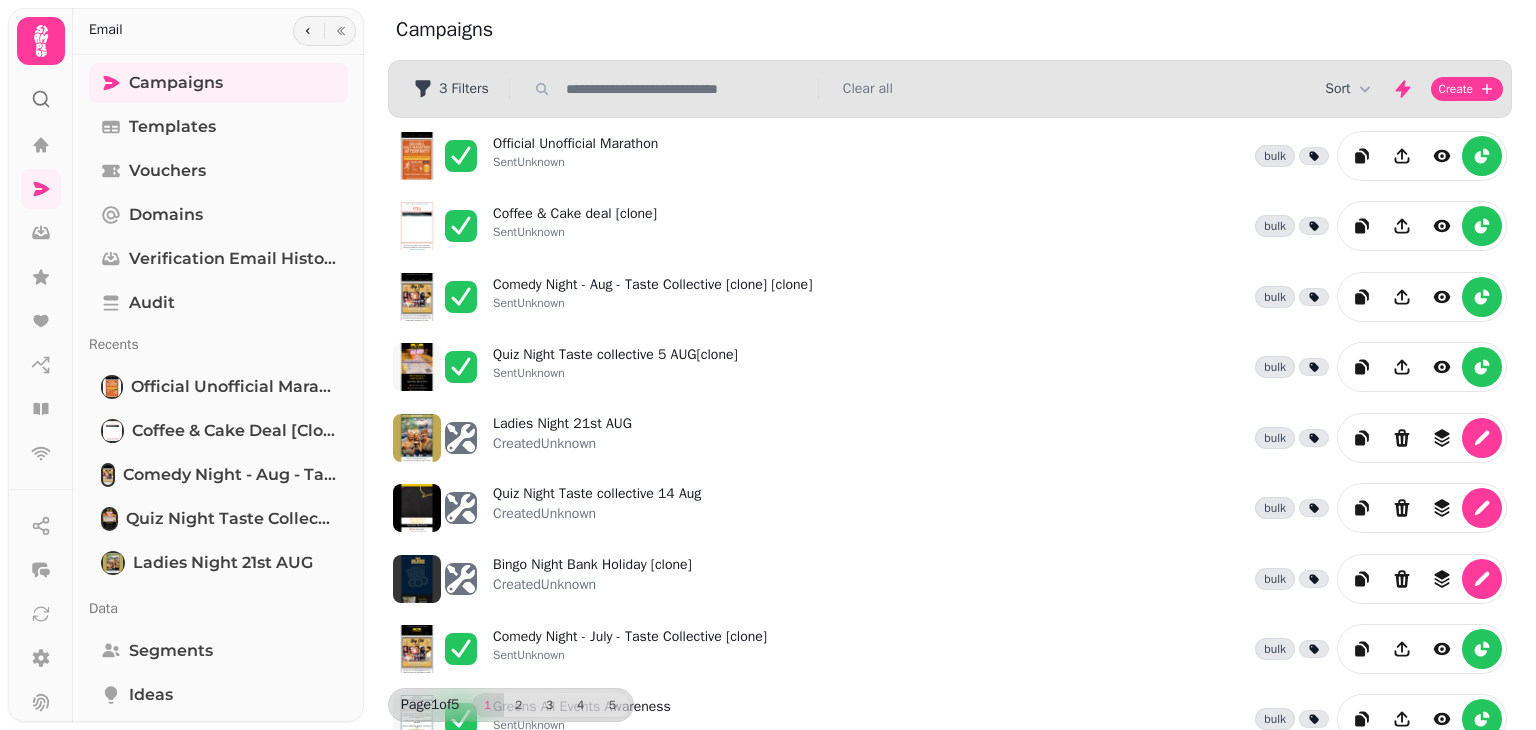 click at bounding box center [686, 89] 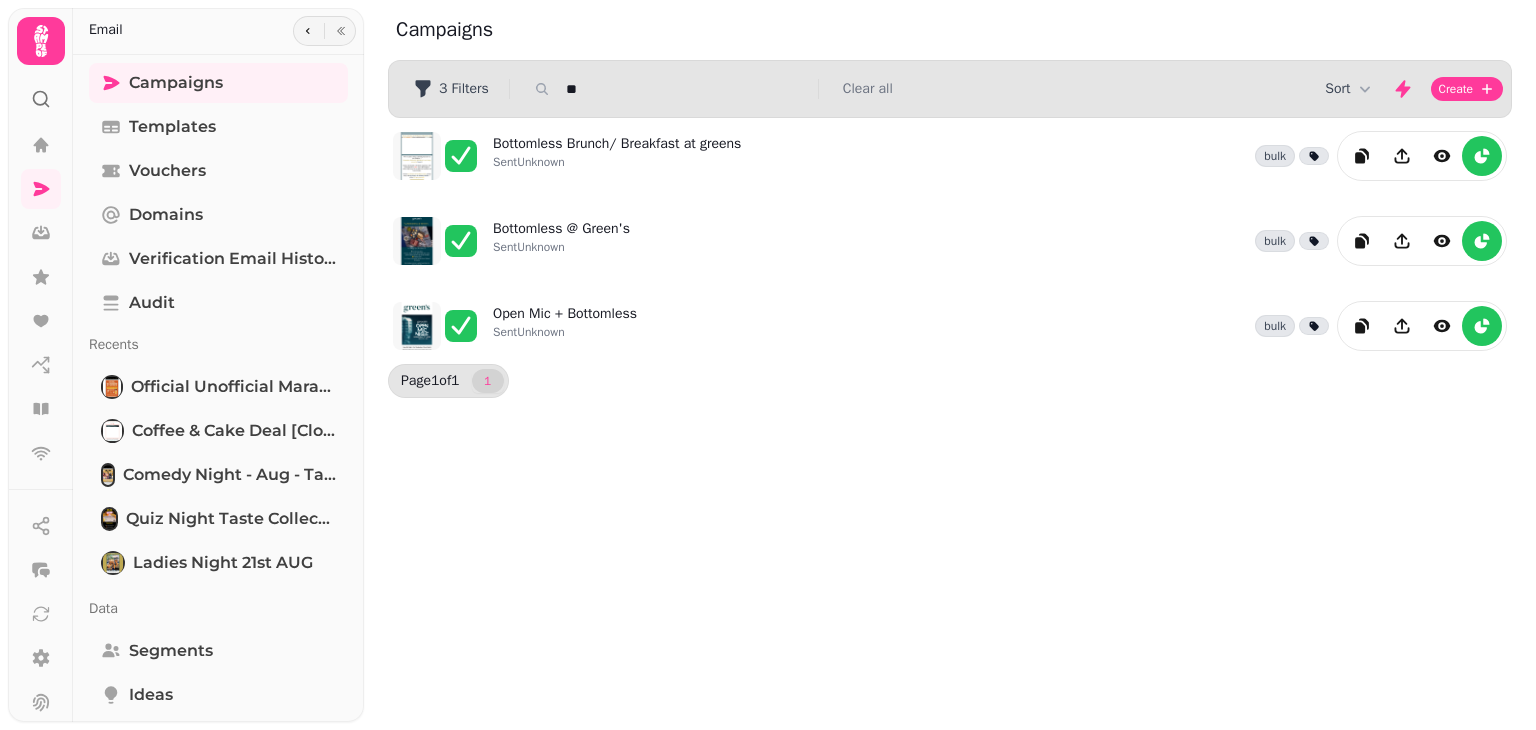 type on "**********" 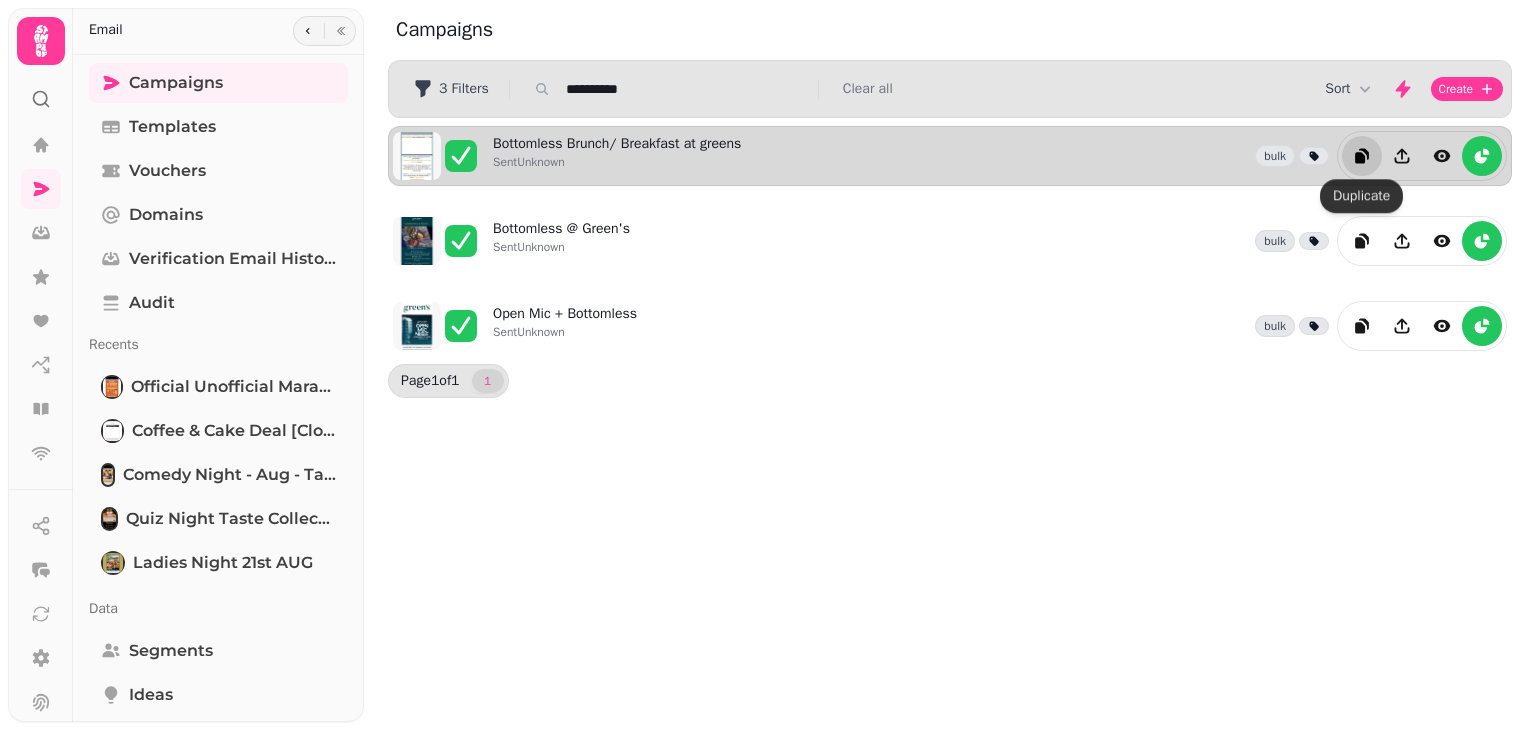 click 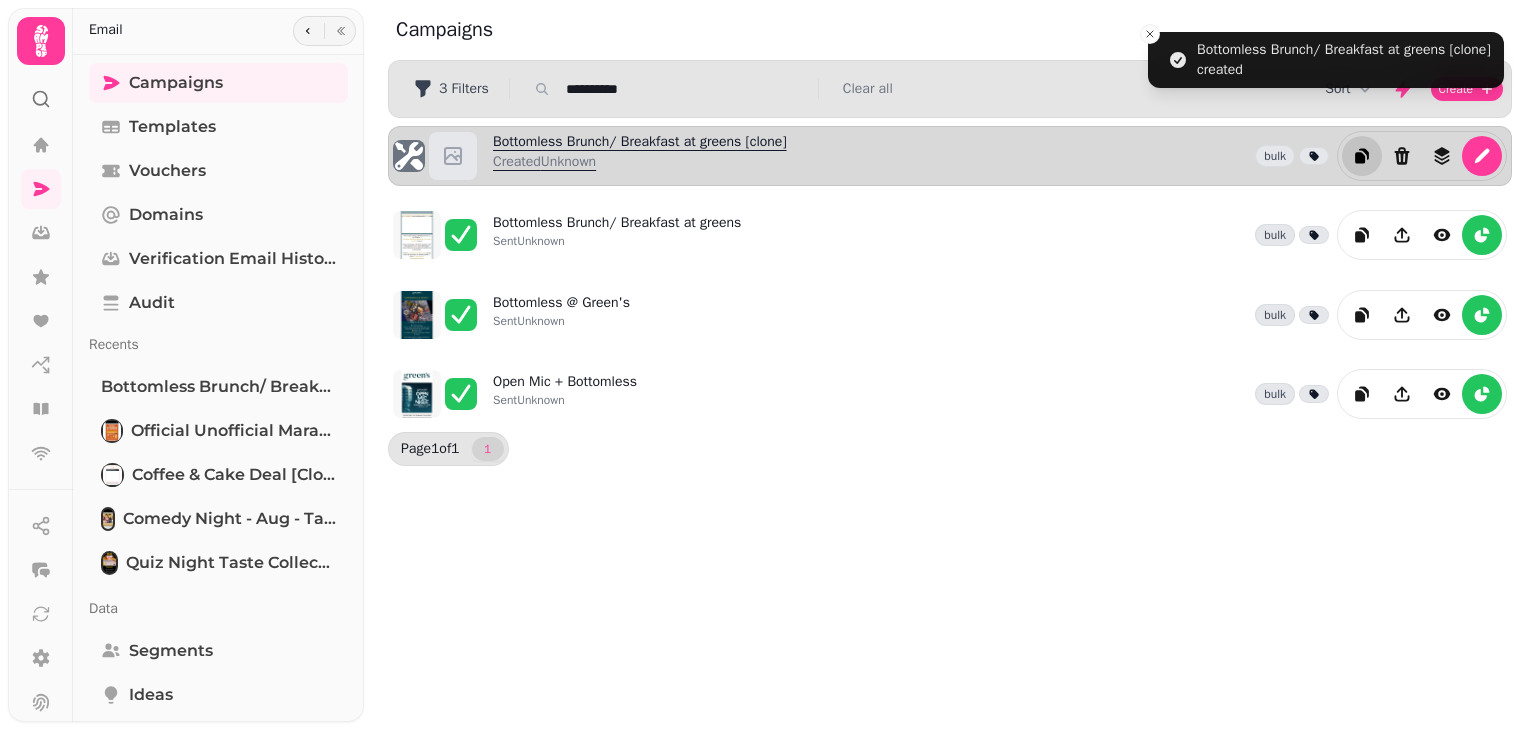 click on "Bottomless Brunch/ Breakfast at greens [clone] Created  Unknown" at bounding box center [640, 156] 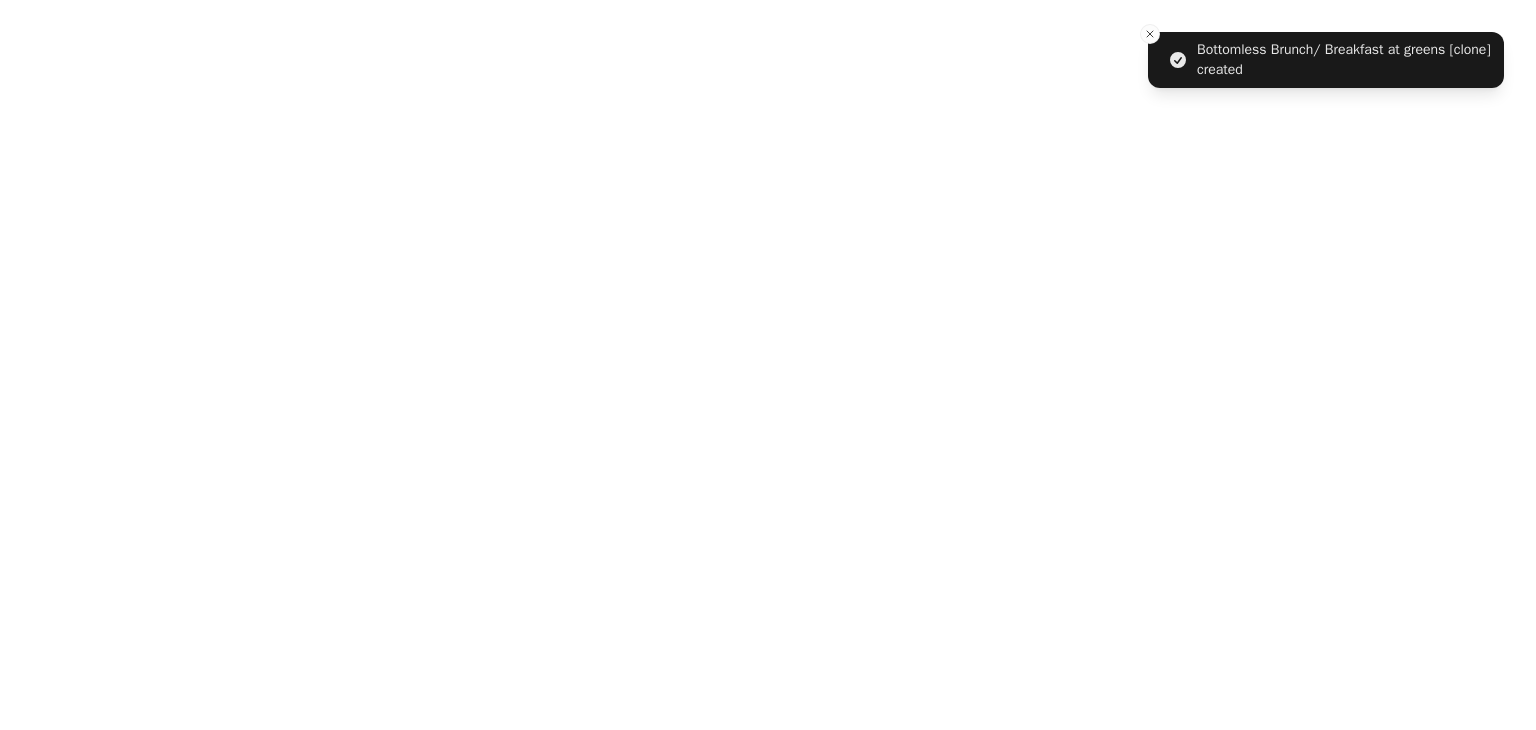 select on "**********" 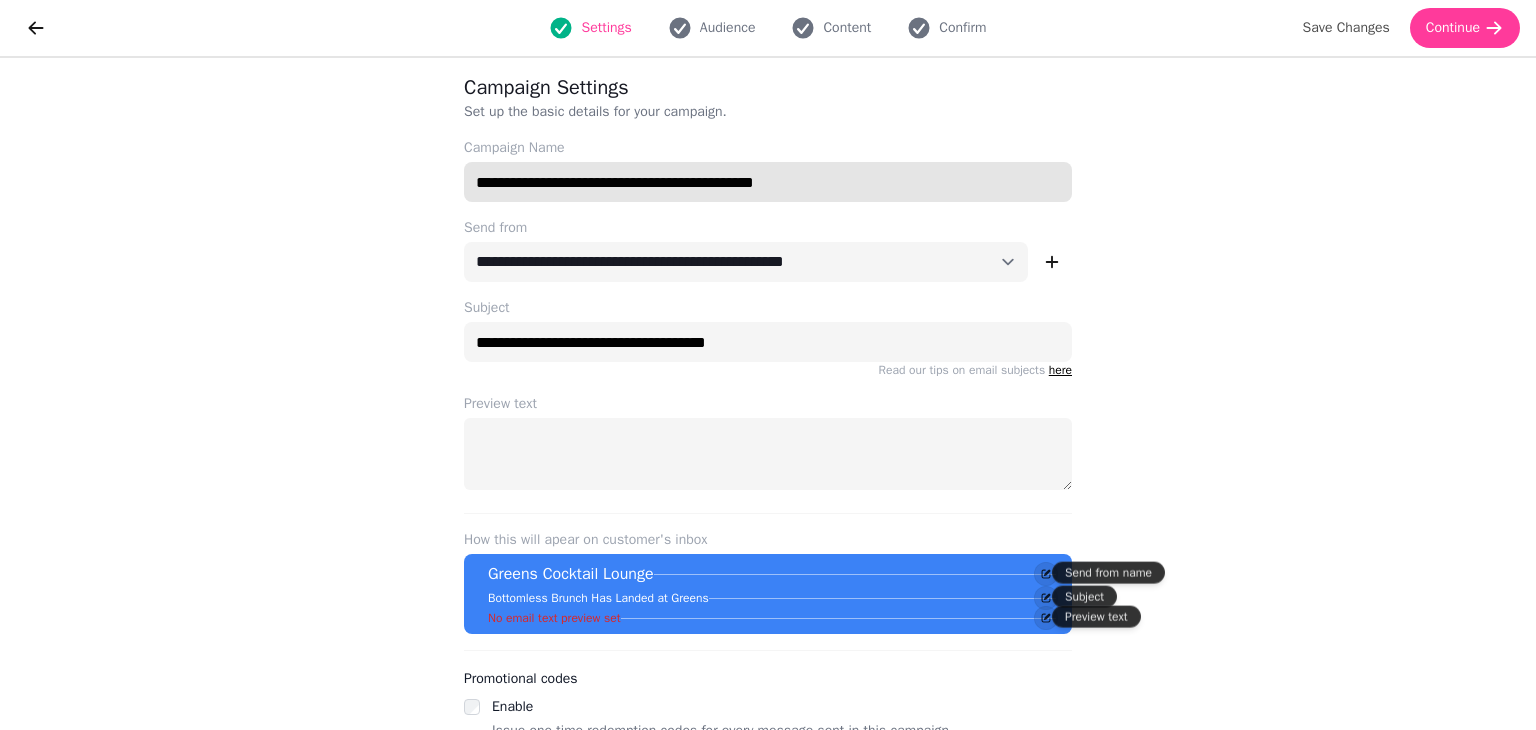 drag, startPoint x: 822, startPoint y: 194, endPoint x: 264, endPoint y: 191, distance: 558.00806 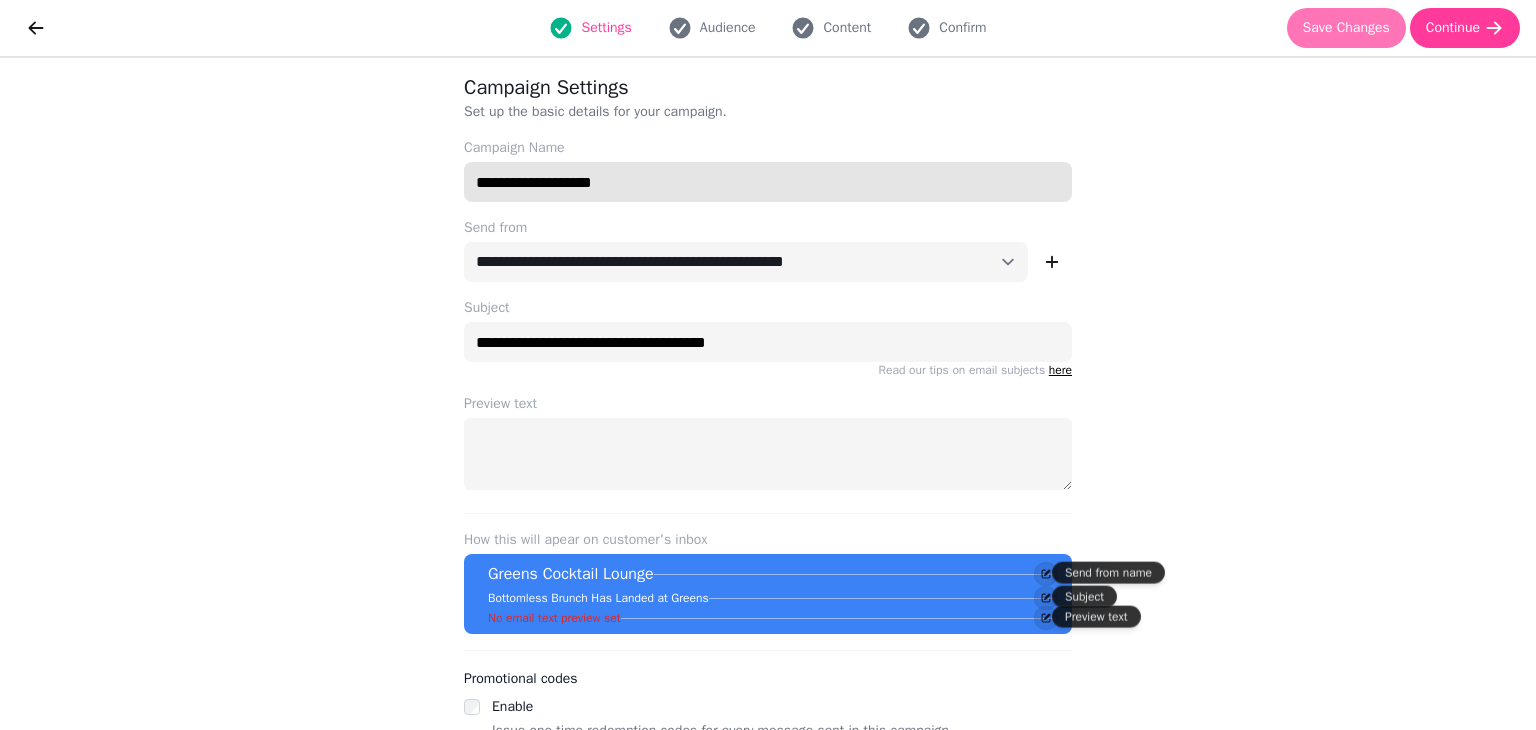 type on "**********" 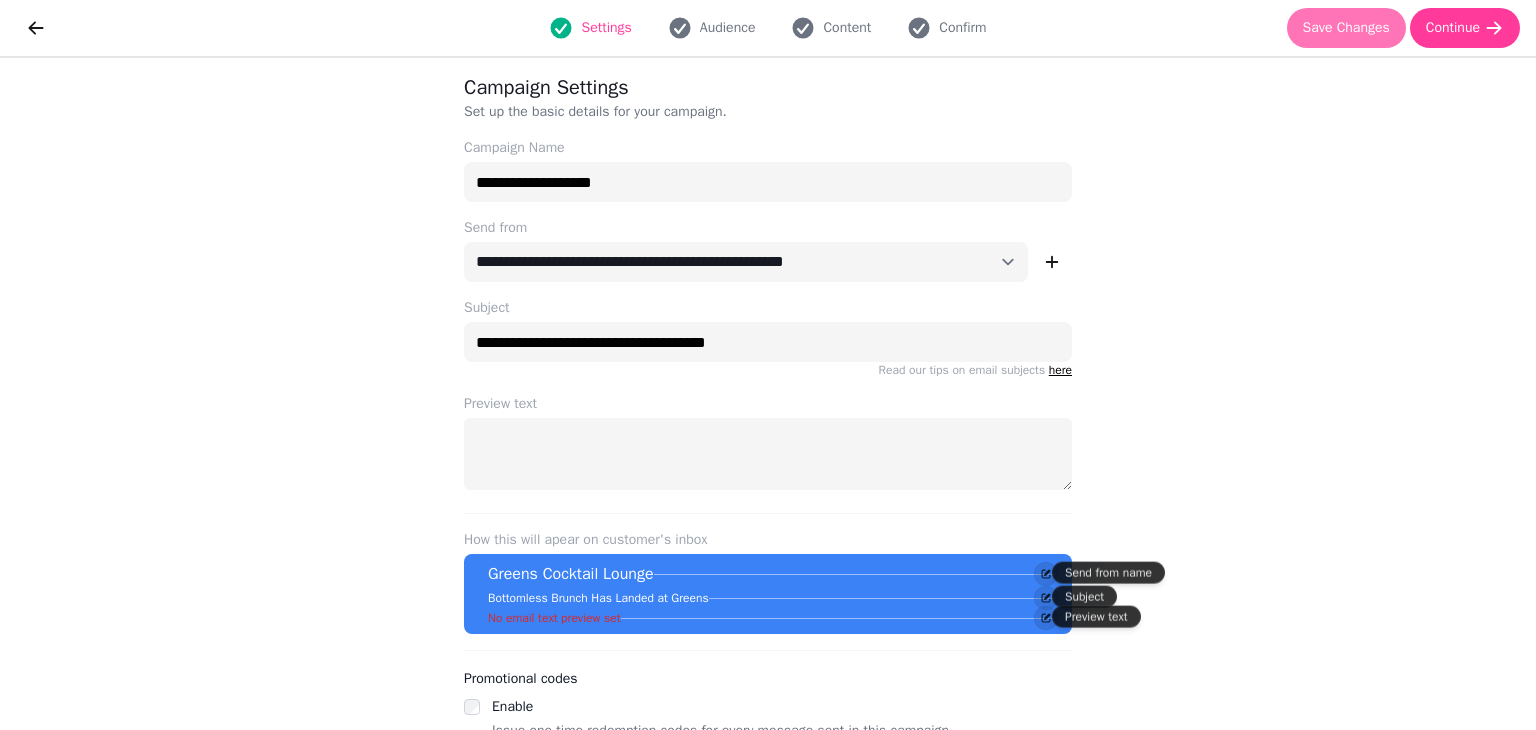 click on "Save Changes" at bounding box center (1346, 28) 